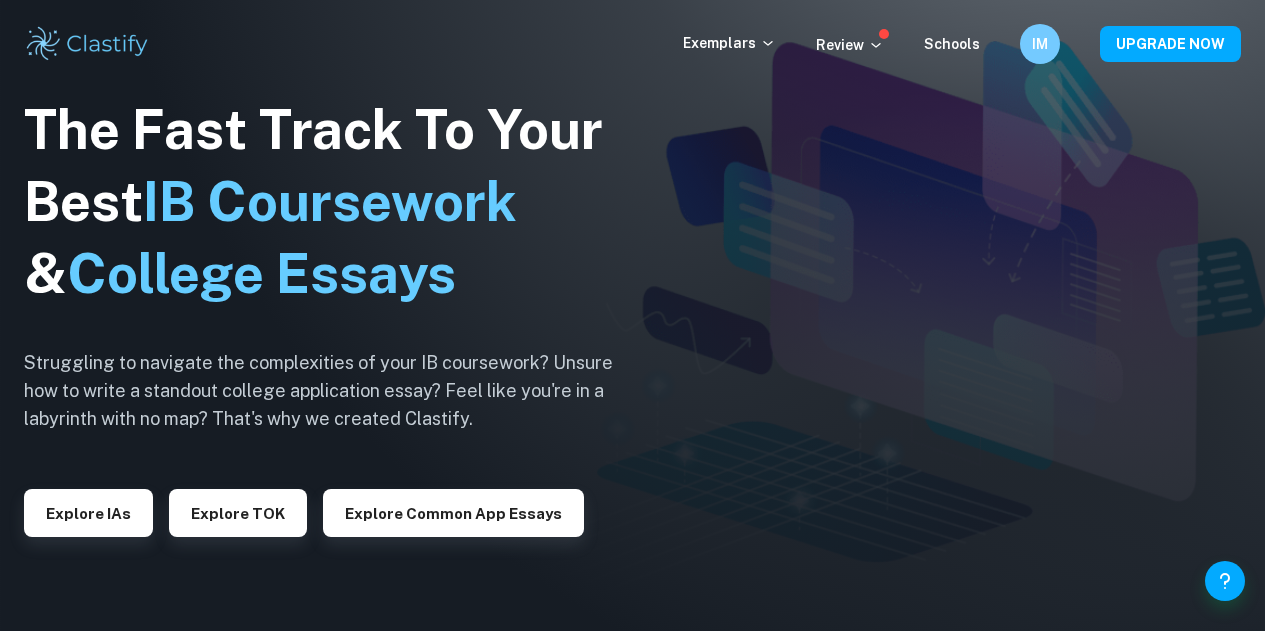 scroll, scrollTop: 0, scrollLeft: 0, axis: both 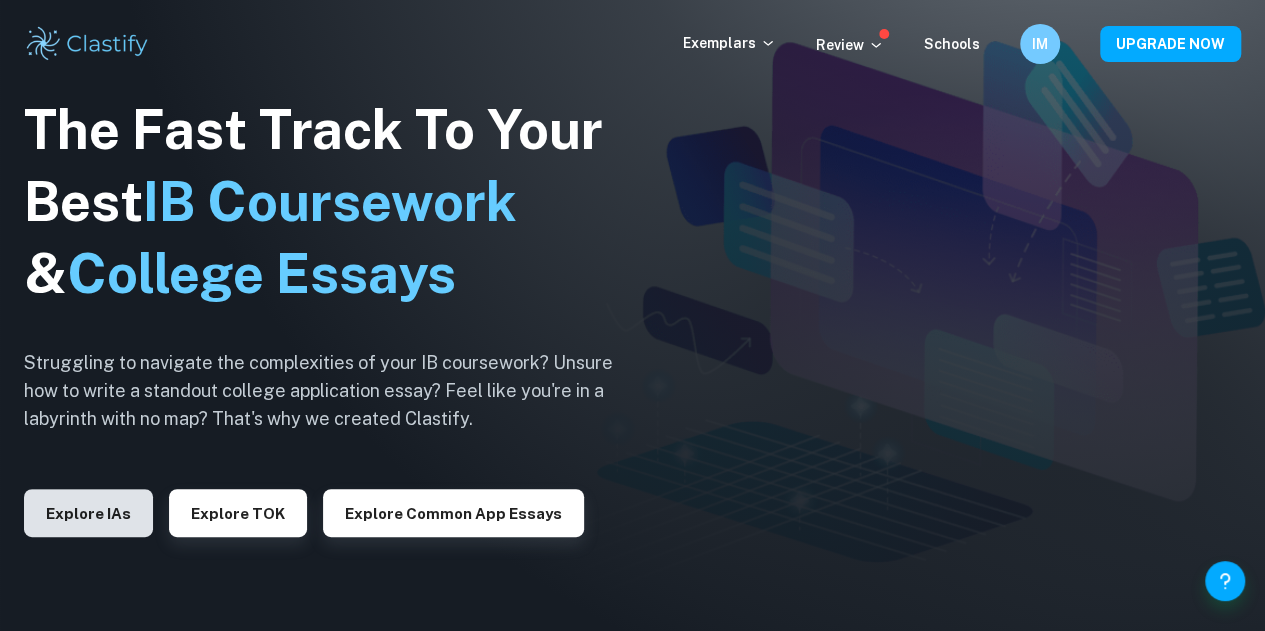 click on "Explore IAs" at bounding box center (88, 513) 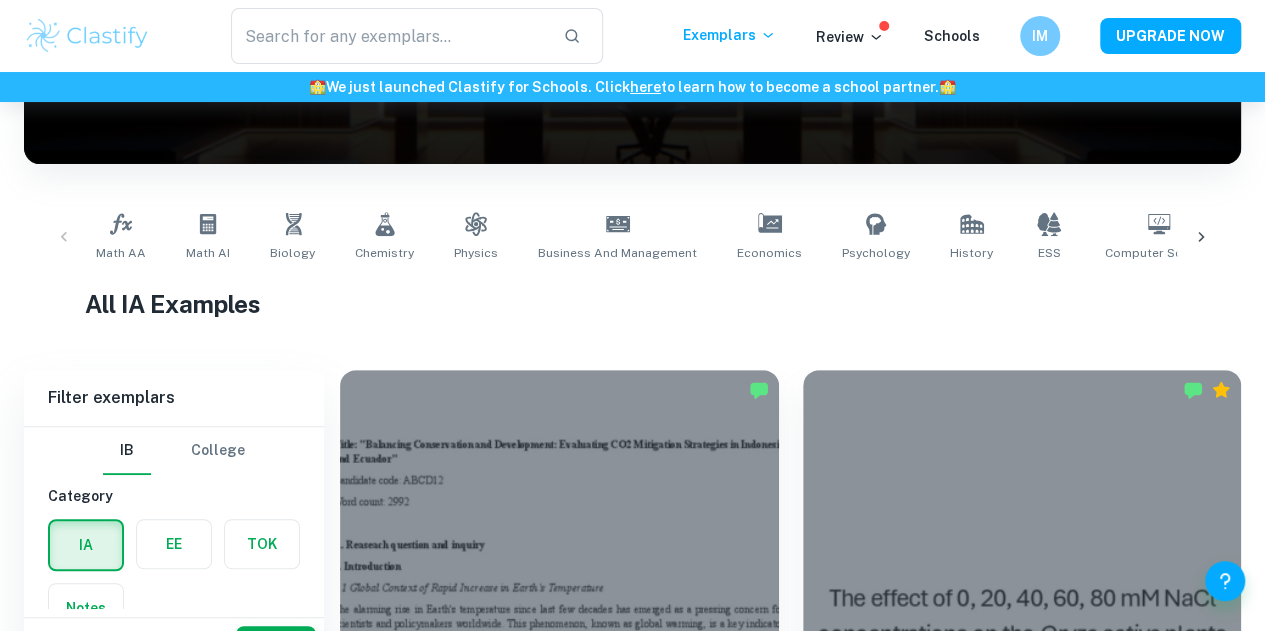 scroll, scrollTop: 342, scrollLeft: 0, axis: vertical 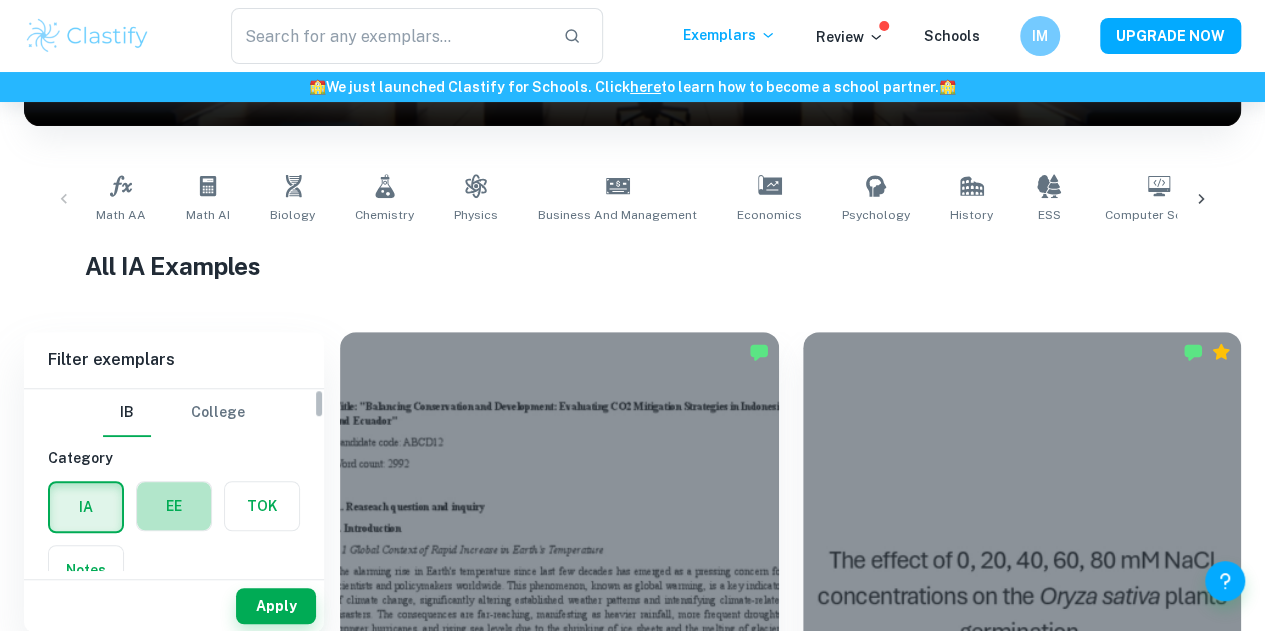 click at bounding box center (174, 506) 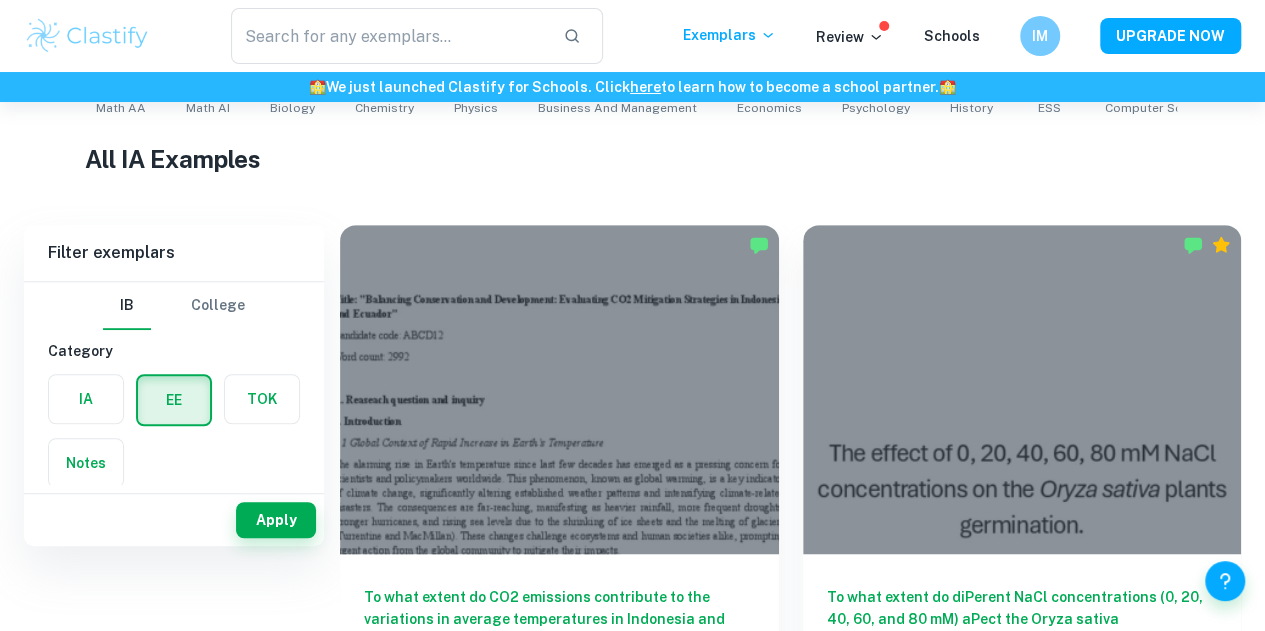 scroll, scrollTop: 356, scrollLeft: 0, axis: vertical 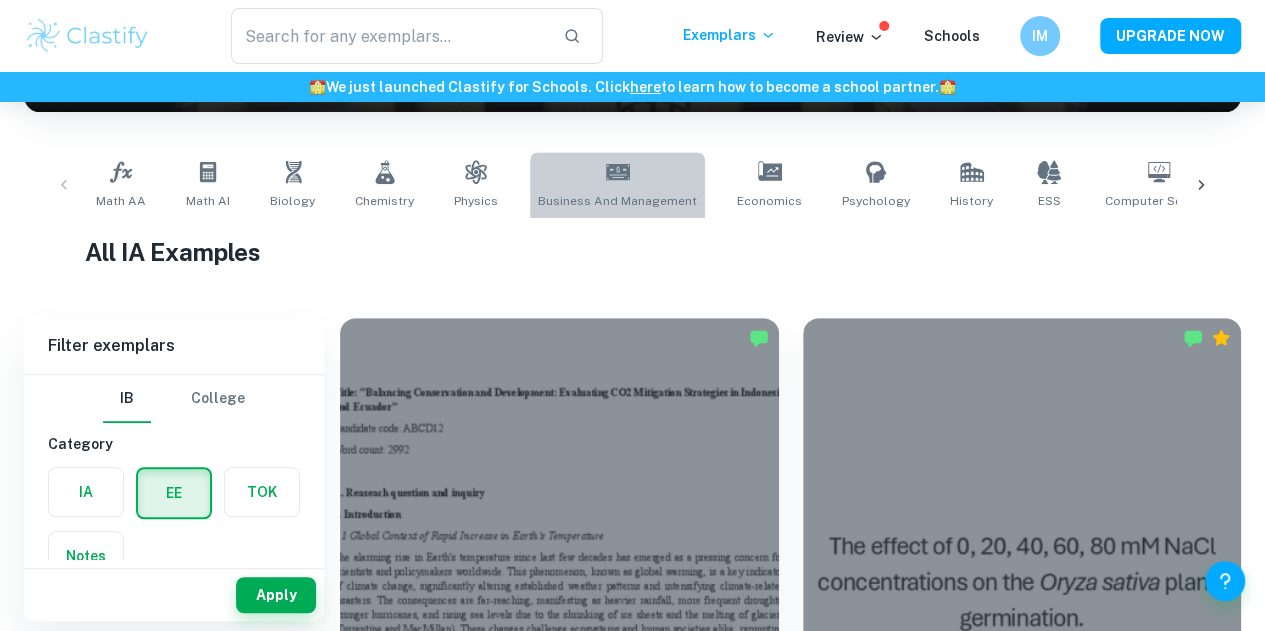 click on "Business and Management" at bounding box center [617, 185] 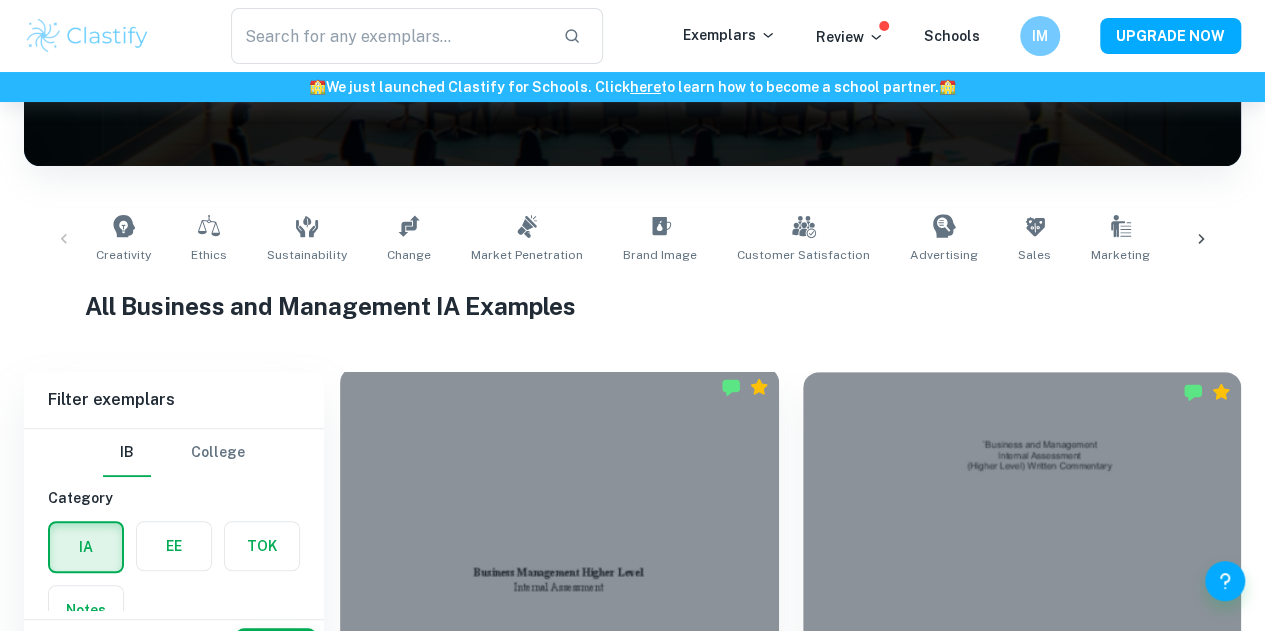 scroll, scrollTop: 304, scrollLeft: 0, axis: vertical 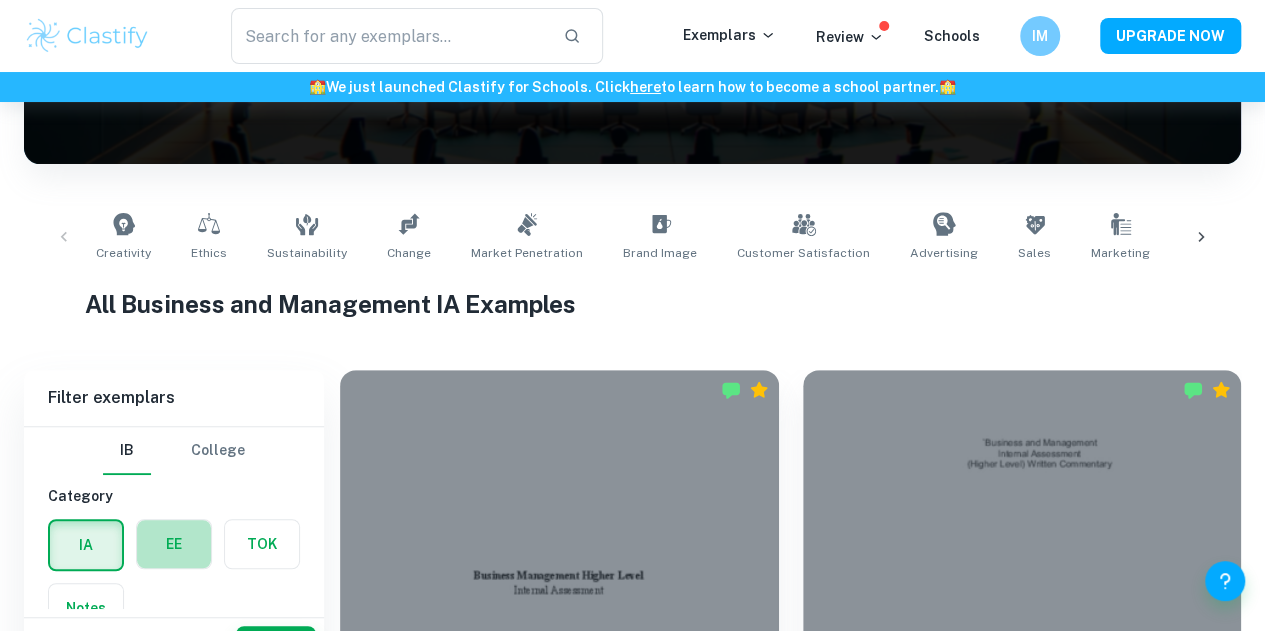 click at bounding box center (174, 544) 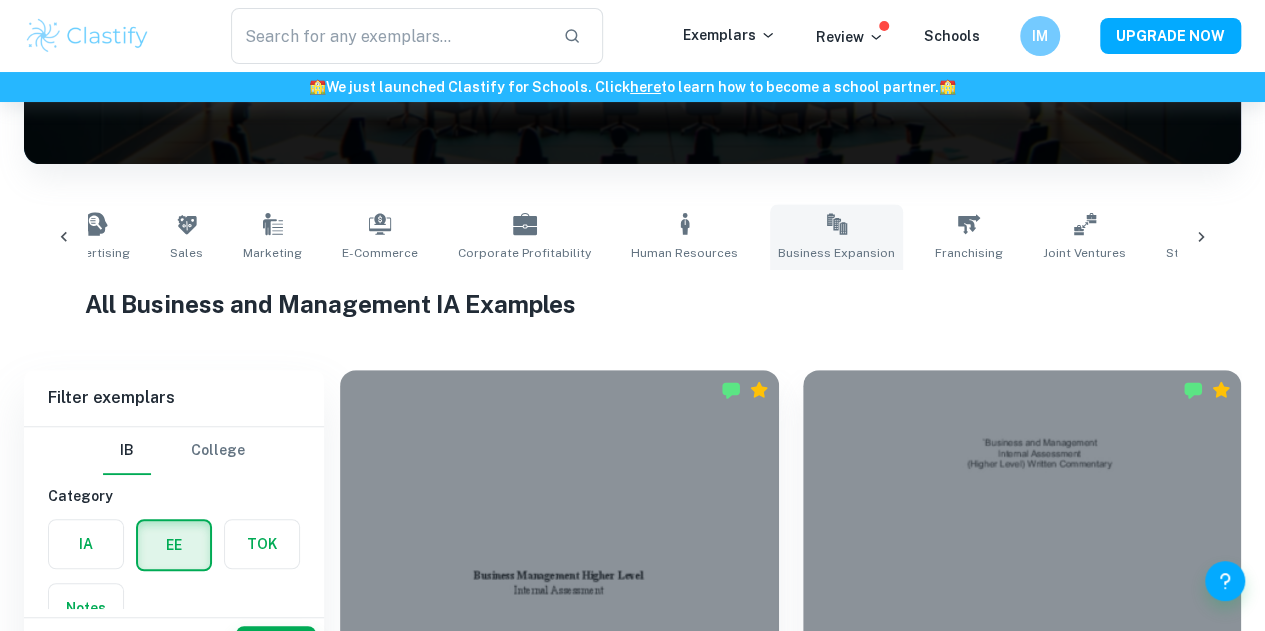 scroll, scrollTop: 0, scrollLeft: 849, axis: horizontal 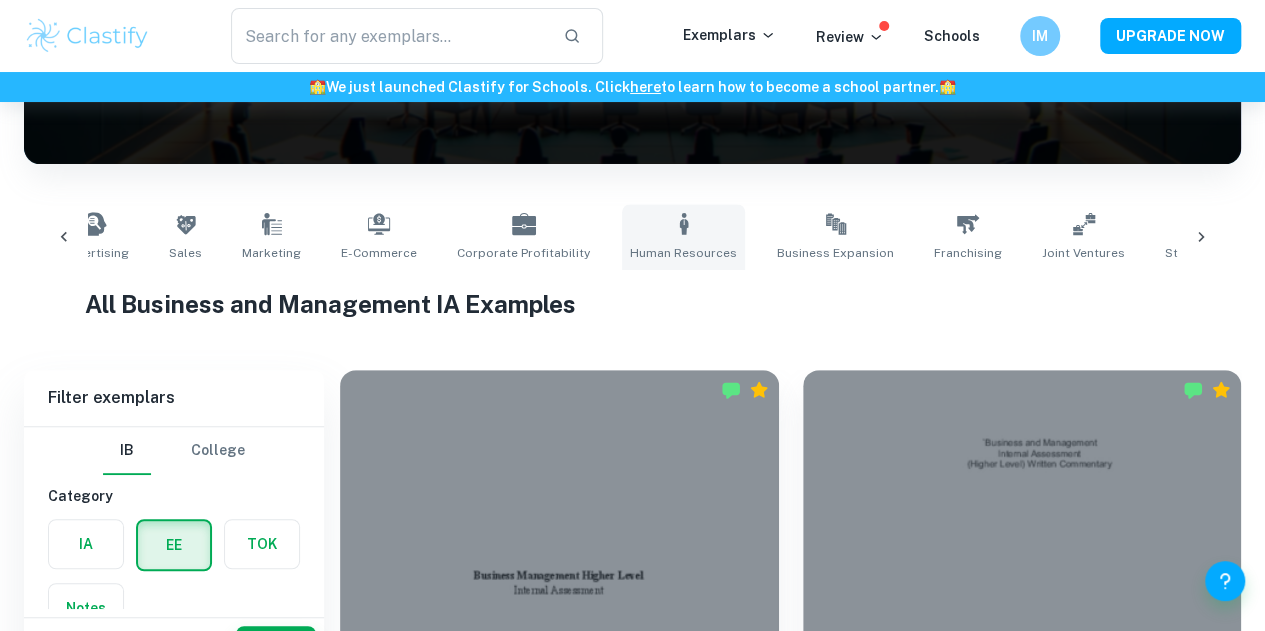 click 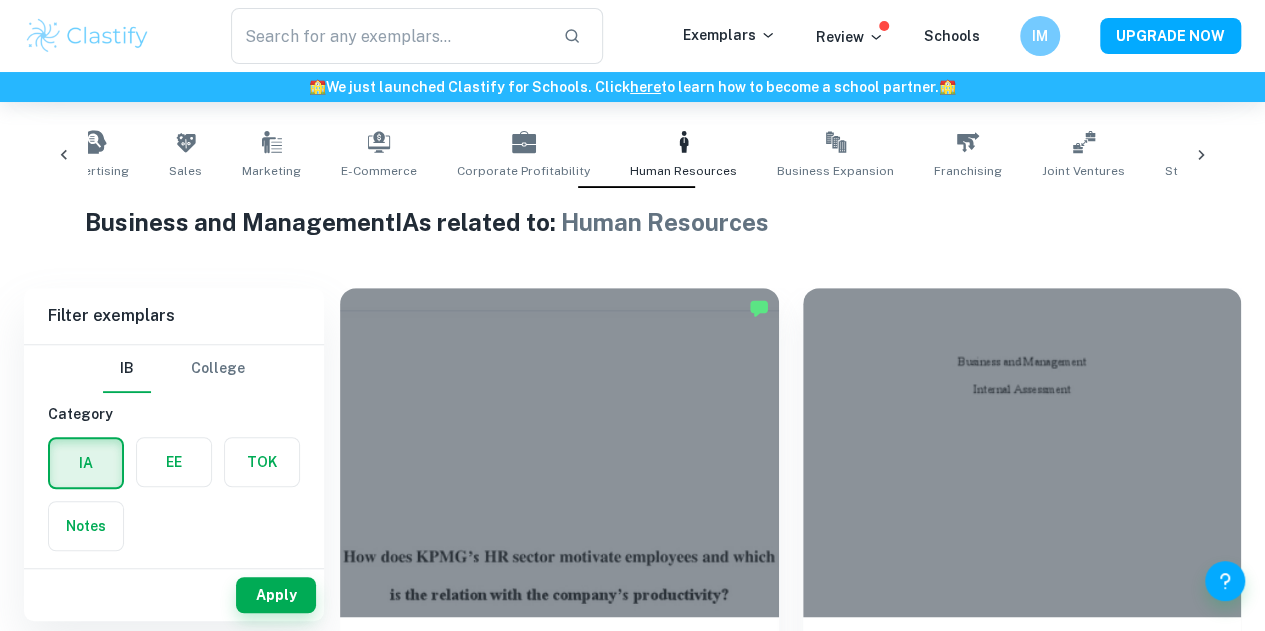 scroll, scrollTop: 390, scrollLeft: 0, axis: vertical 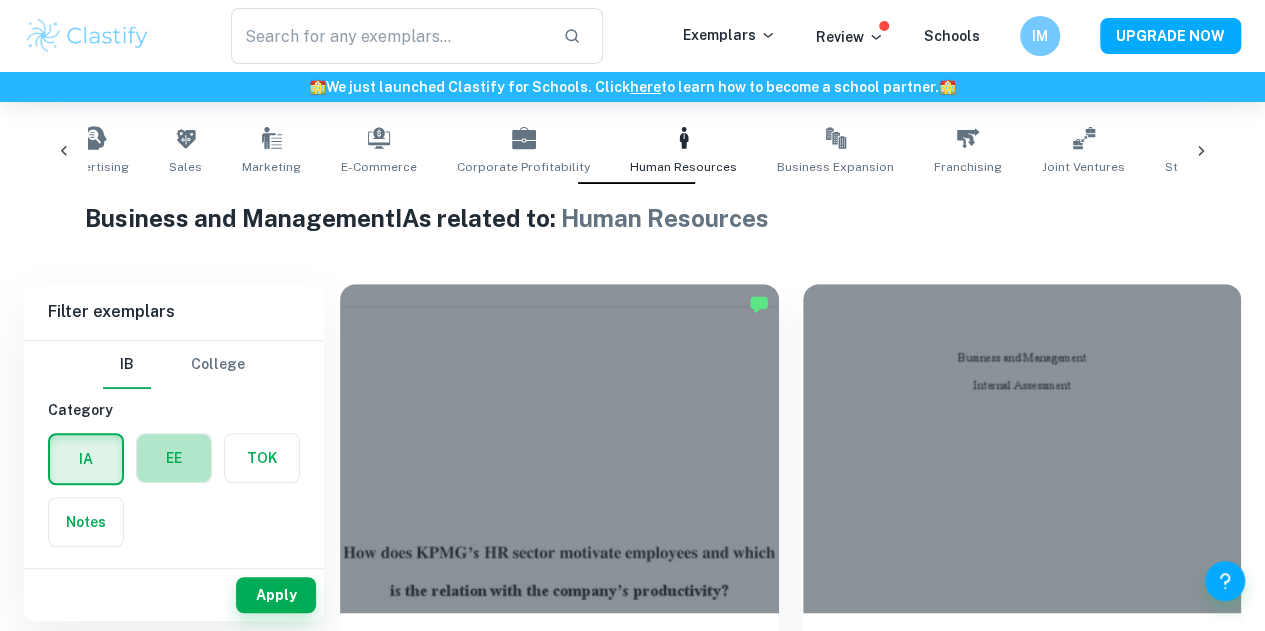 click at bounding box center (174, 458) 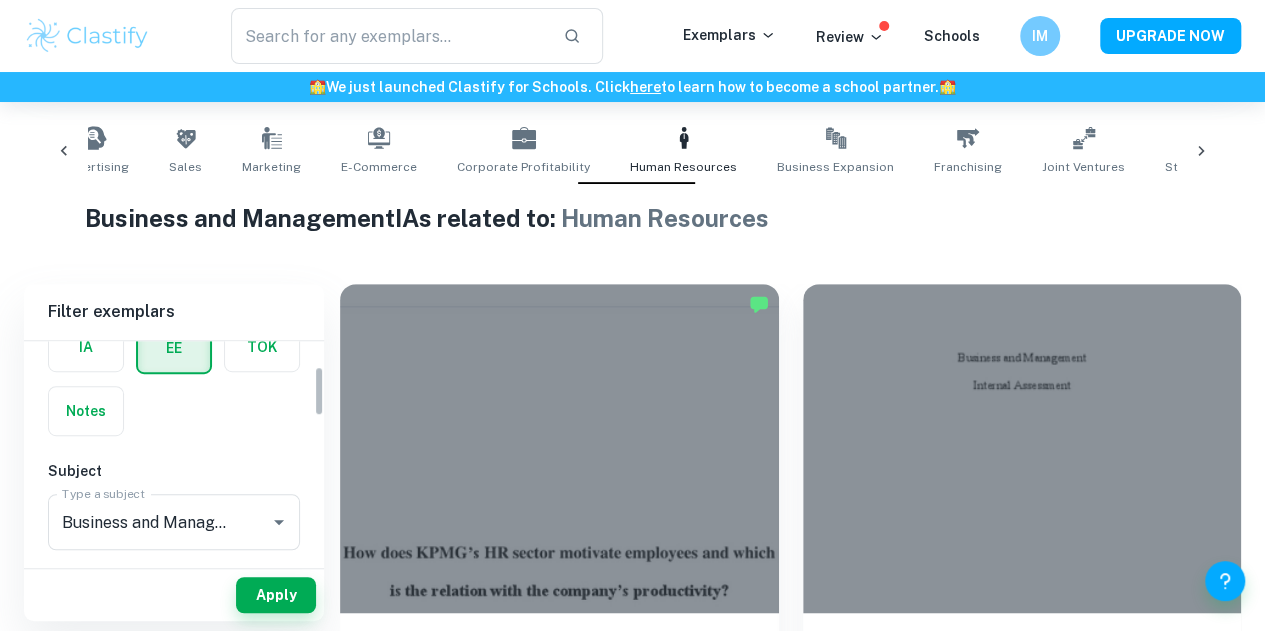 scroll, scrollTop: 112, scrollLeft: 0, axis: vertical 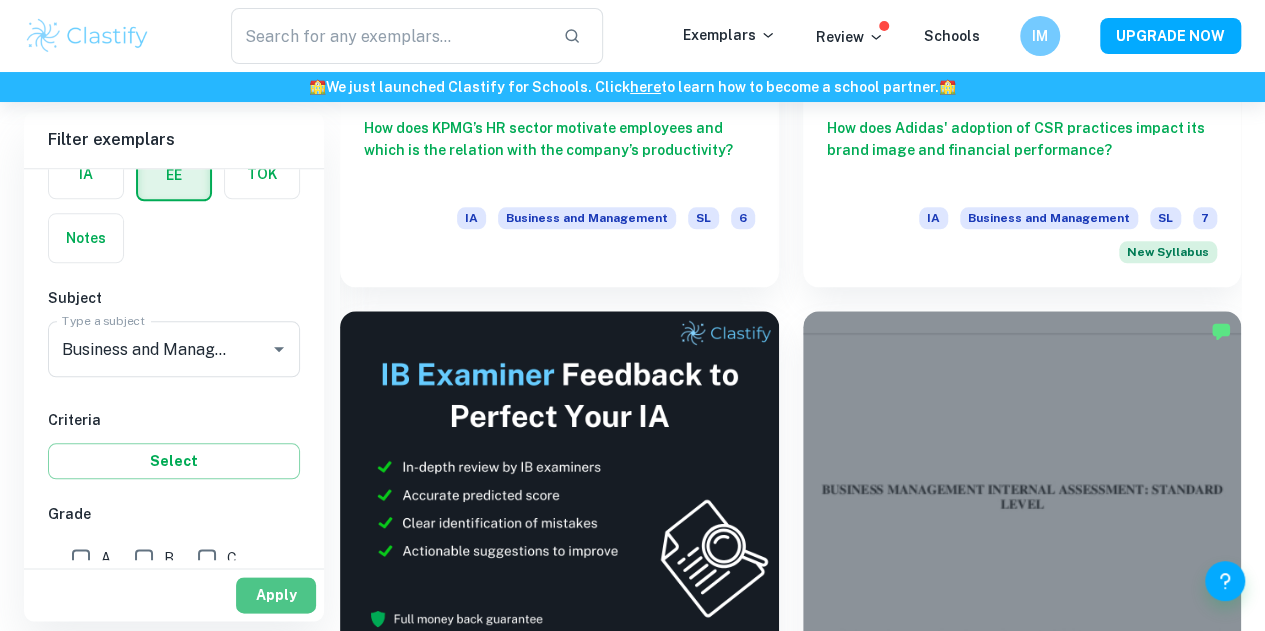 click on "Apply" at bounding box center (276, 595) 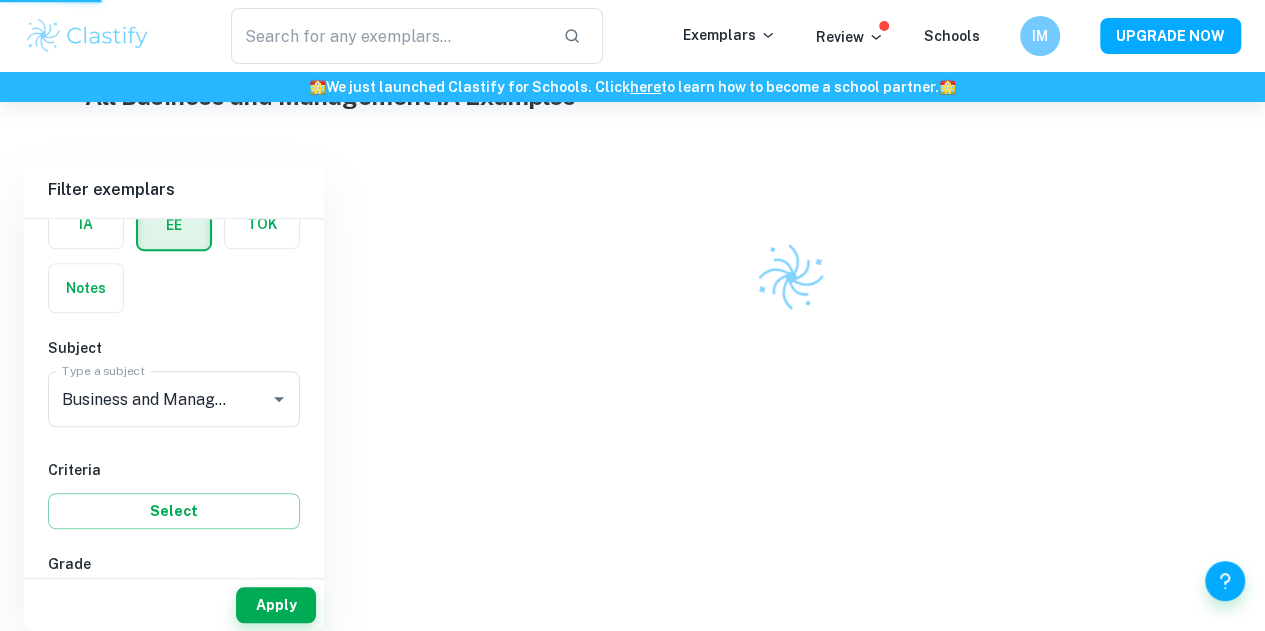 scroll, scrollTop: 502, scrollLeft: 0, axis: vertical 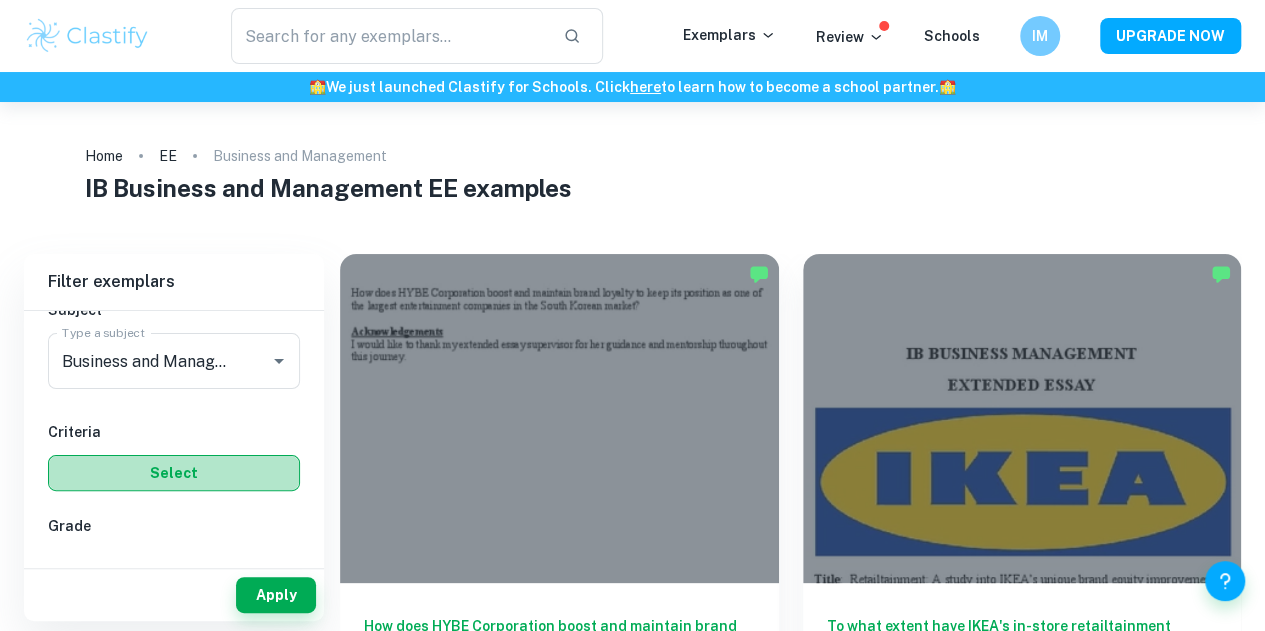 click on "Select" at bounding box center (174, 473) 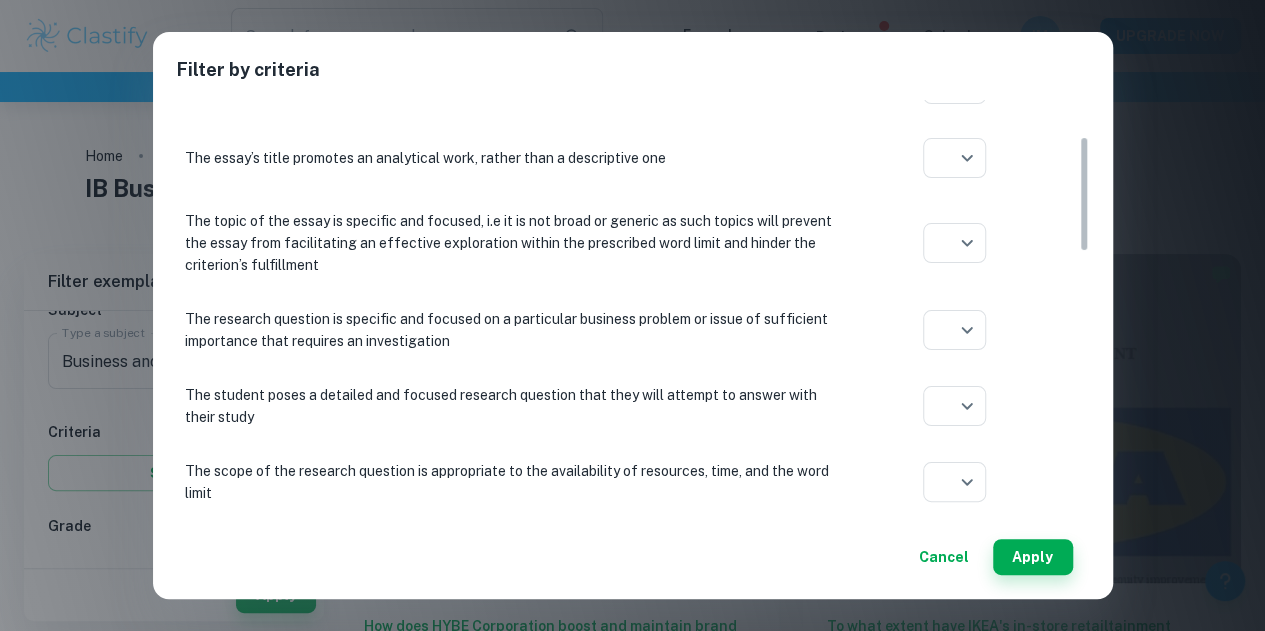 scroll, scrollTop: 132, scrollLeft: 0, axis: vertical 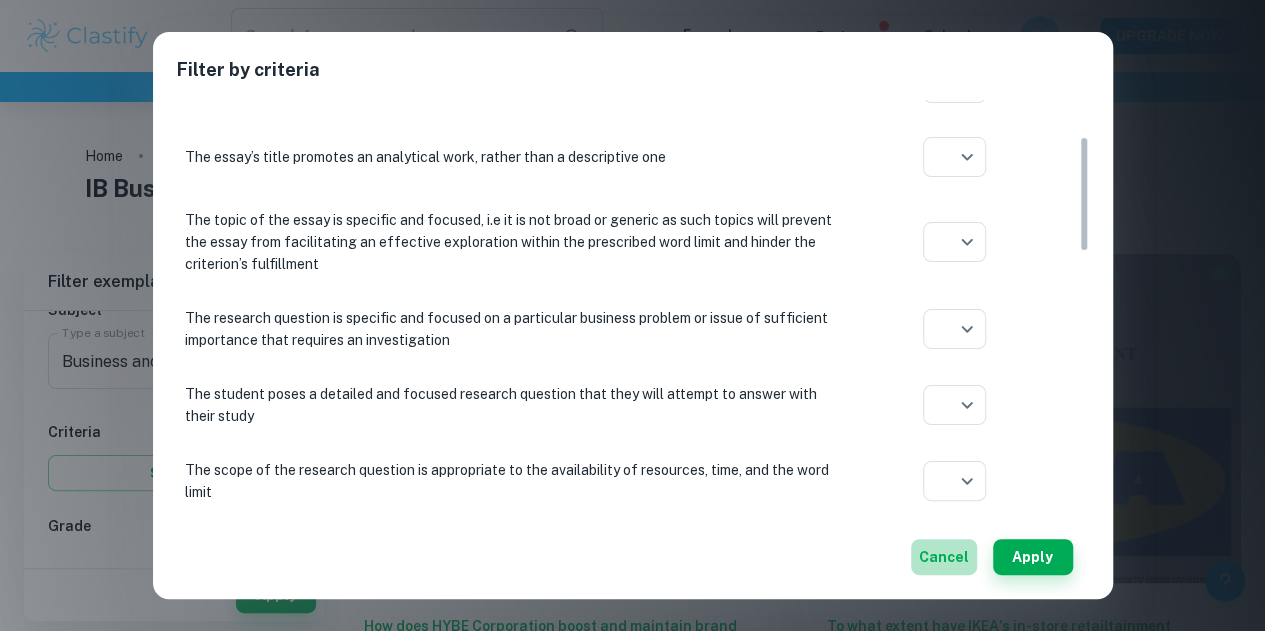 click on "Cancel" at bounding box center (944, 557) 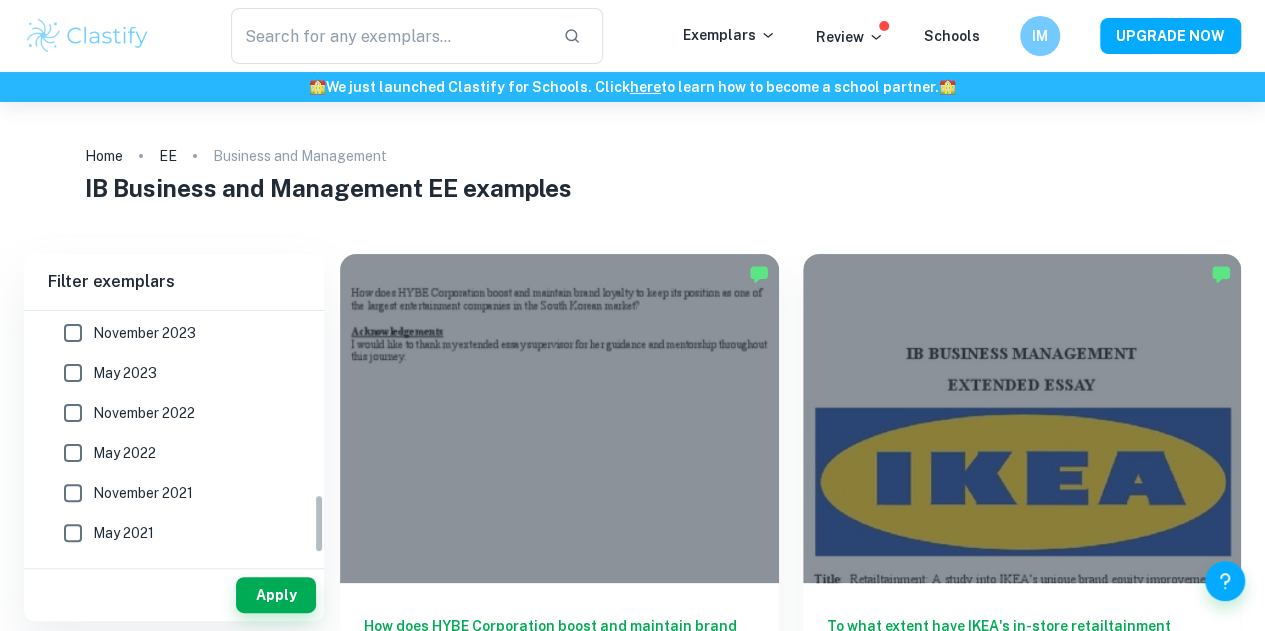 scroll, scrollTop: 808, scrollLeft: 0, axis: vertical 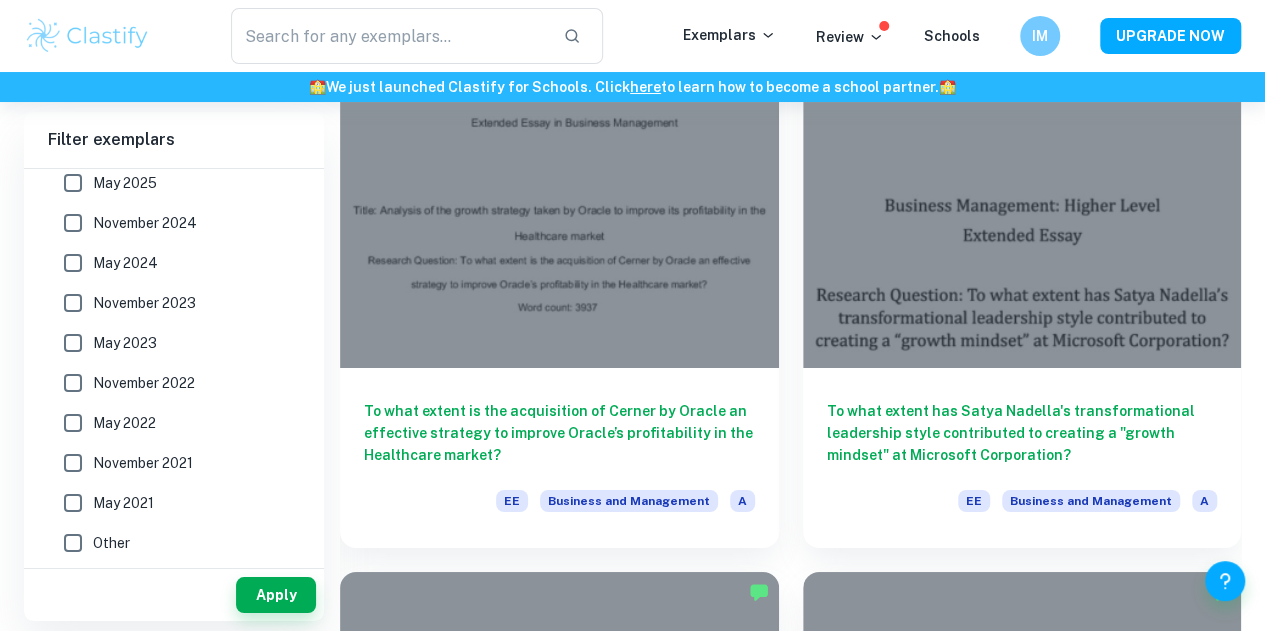 click on "​ Exemplars Review Schools IM UPGRADE NOW" at bounding box center [632, 36] 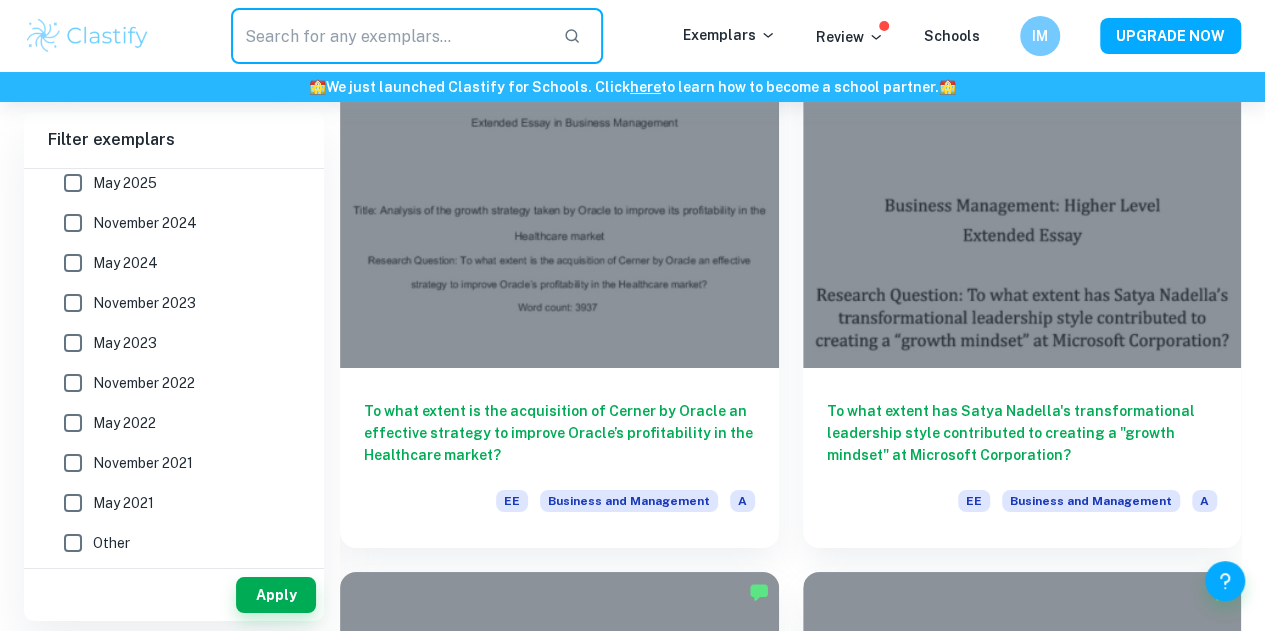 click at bounding box center (389, 36) 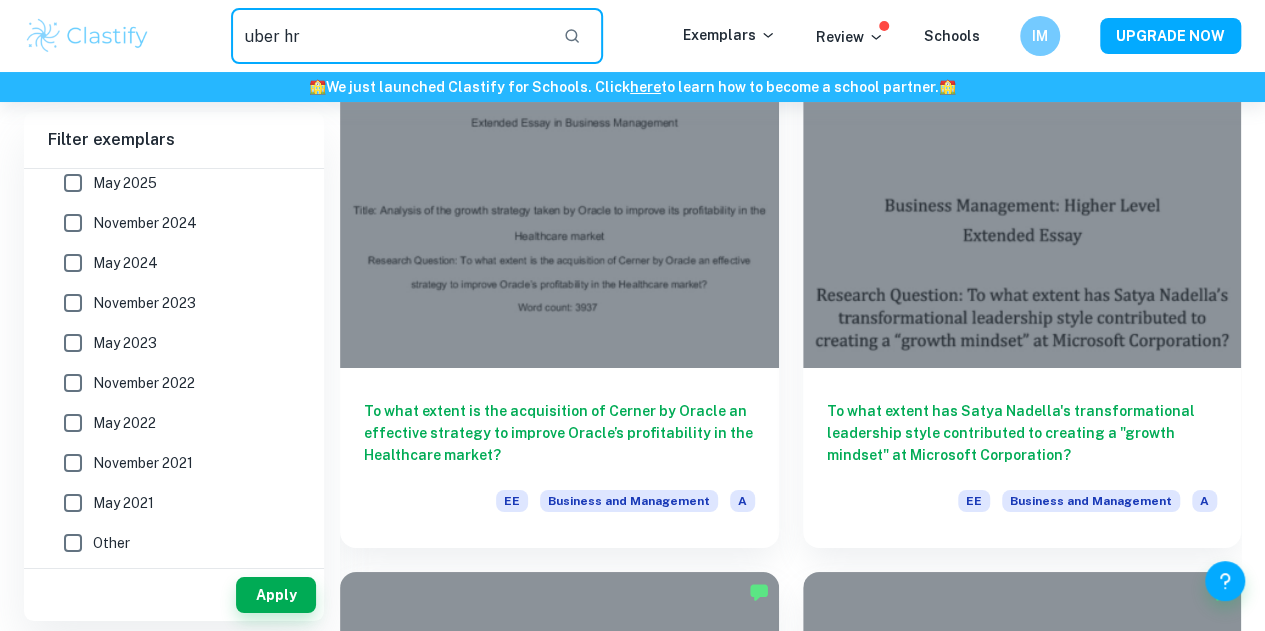 type on "uber hr" 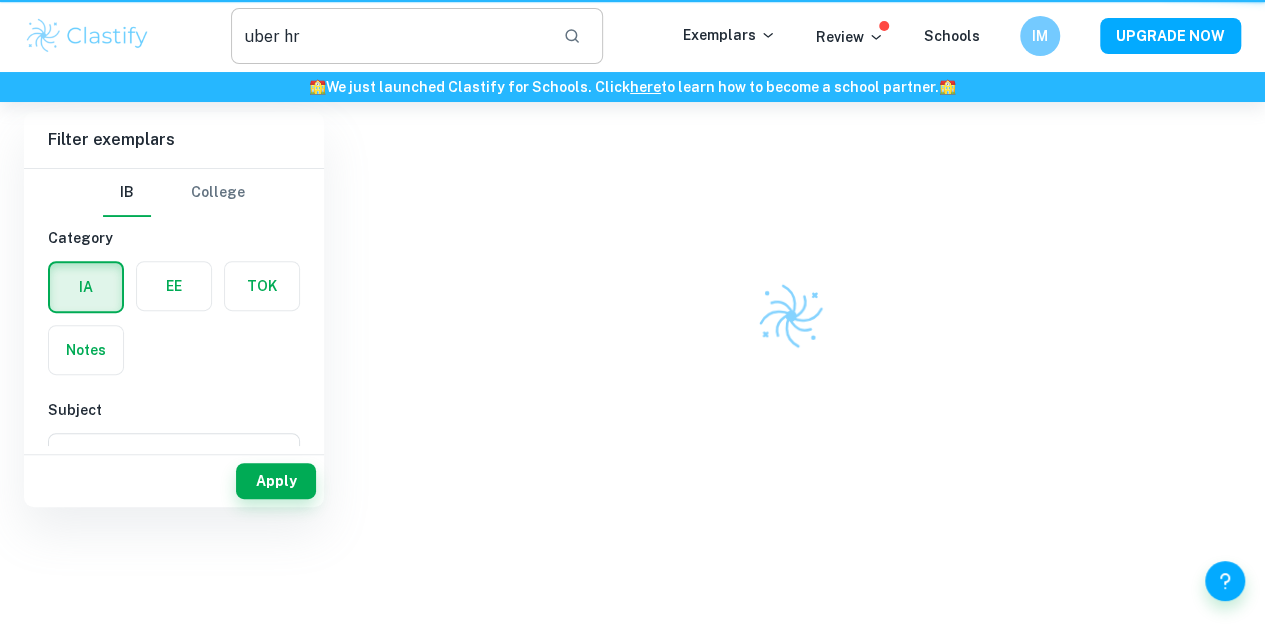 scroll, scrollTop: 0, scrollLeft: 0, axis: both 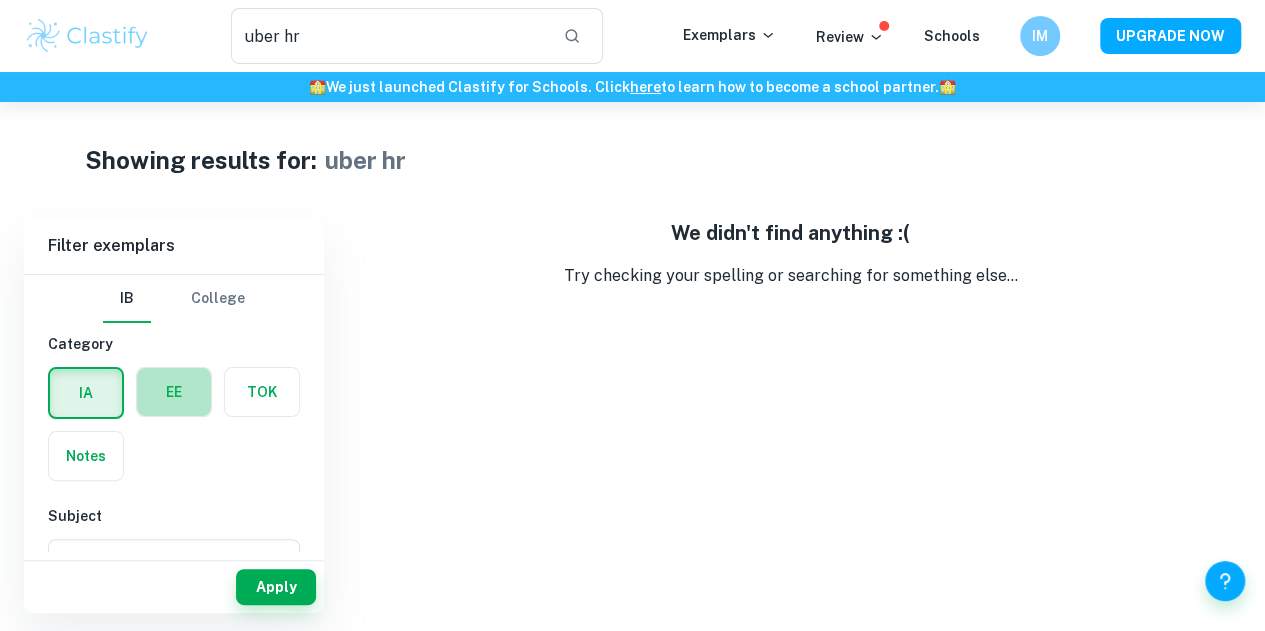 click at bounding box center [174, 392] 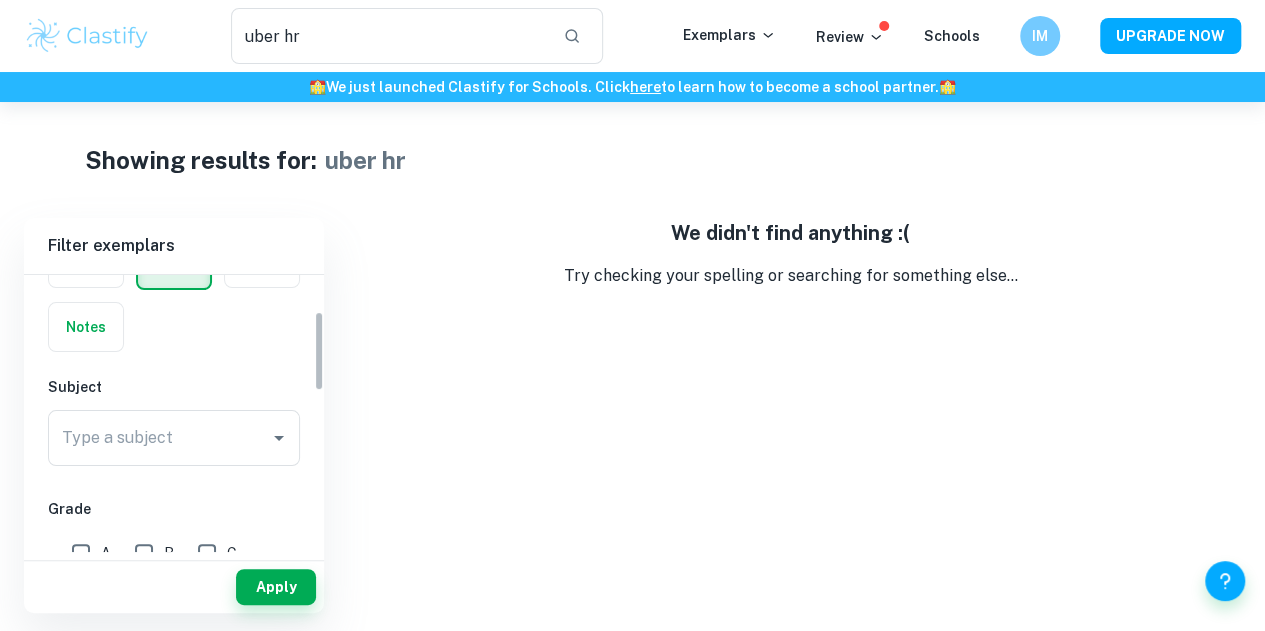 scroll, scrollTop: 130, scrollLeft: 0, axis: vertical 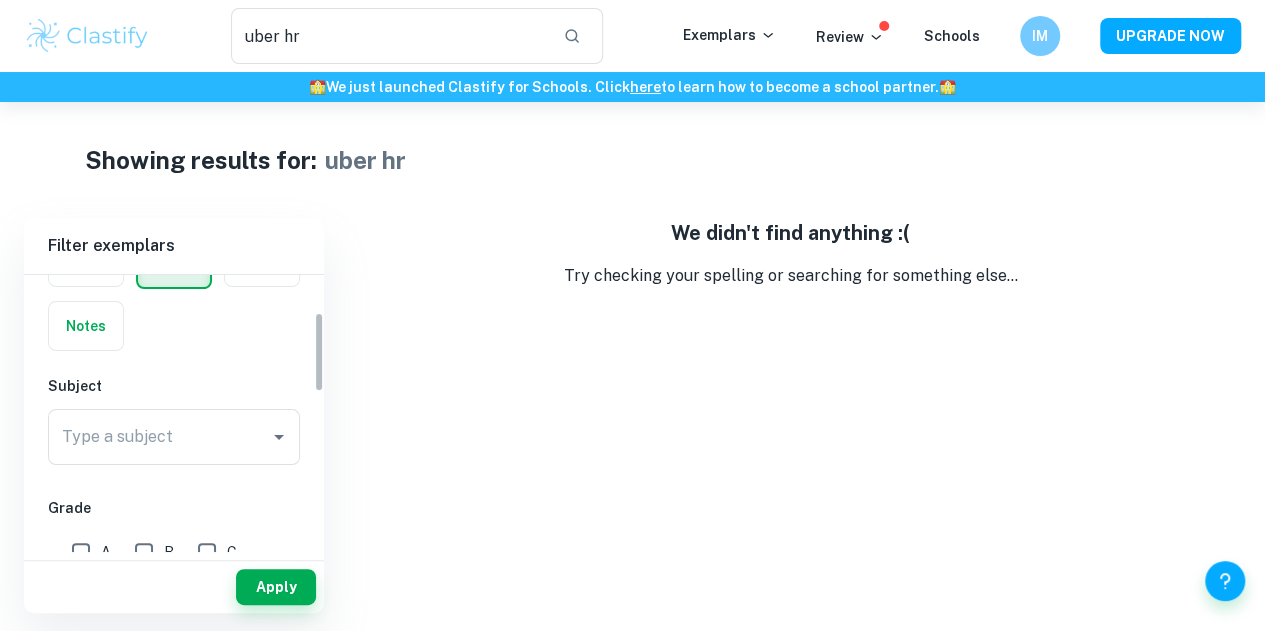 click on "Type a subject" at bounding box center [159, 437] 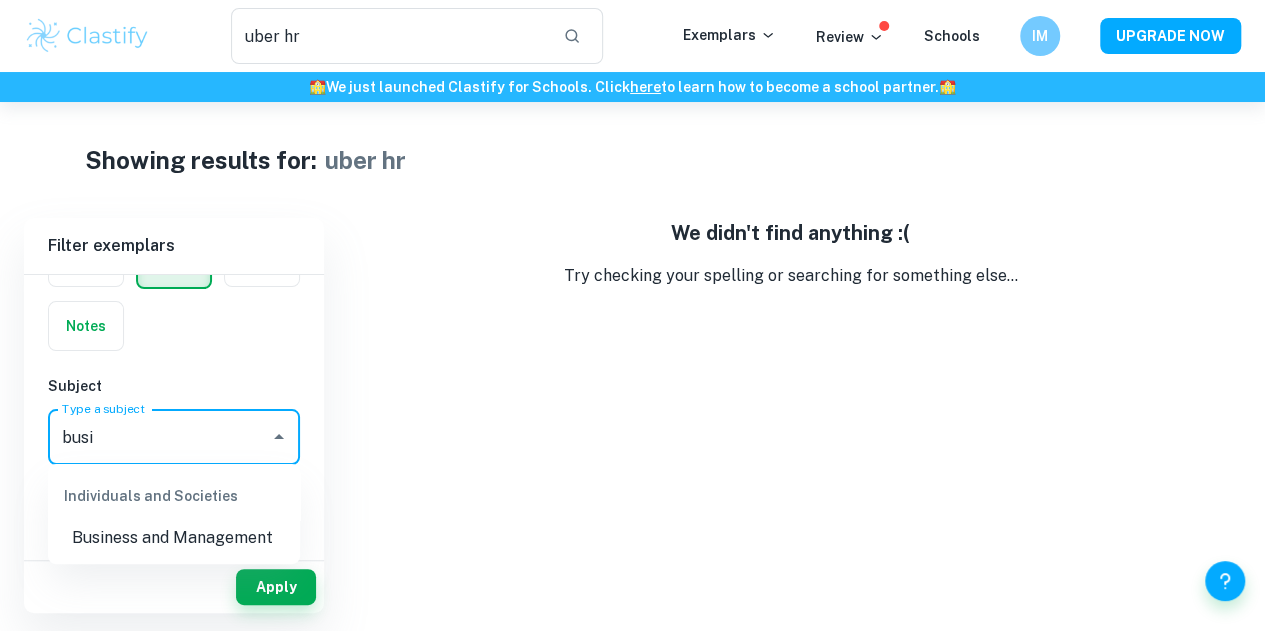 click on "Business and Management" at bounding box center [174, 538] 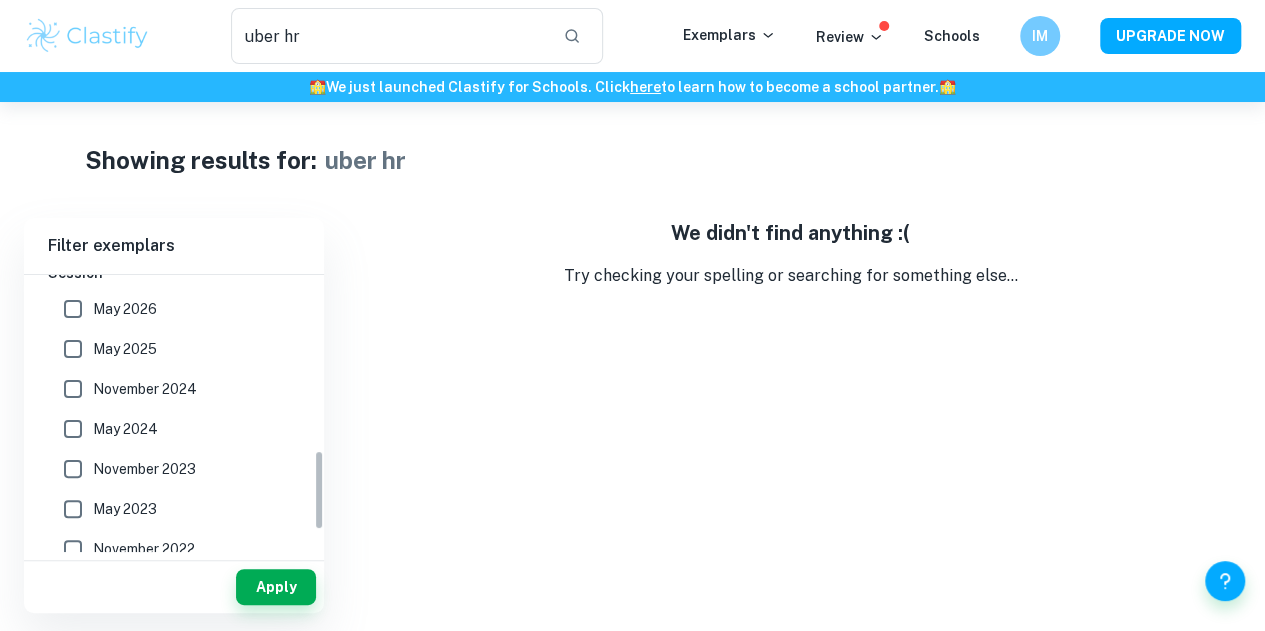 scroll, scrollTop: 687, scrollLeft: 0, axis: vertical 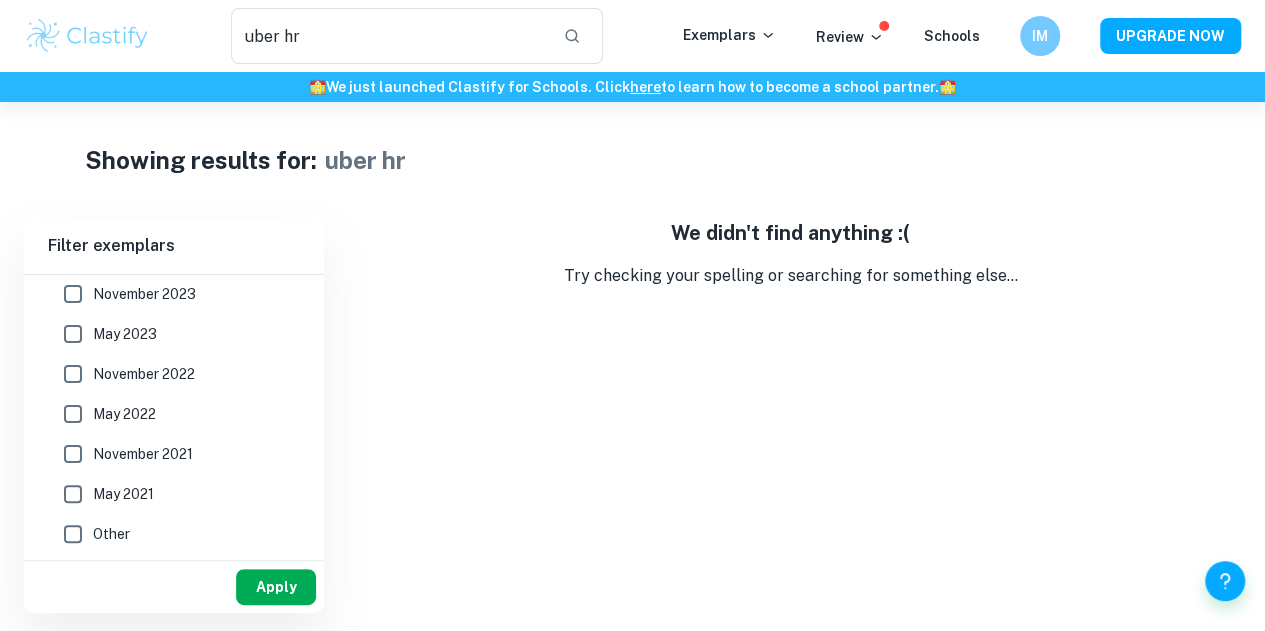 type on "Business and Management" 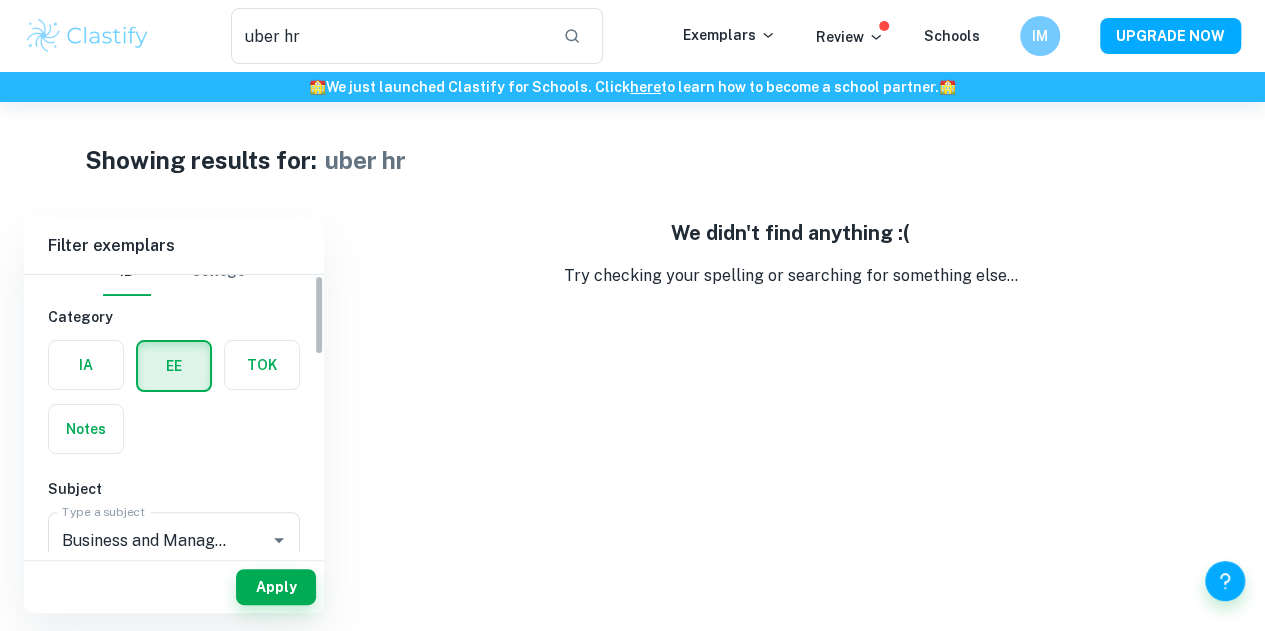 scroll, scrollTop: 0, scrollLeft: 0, axis: both 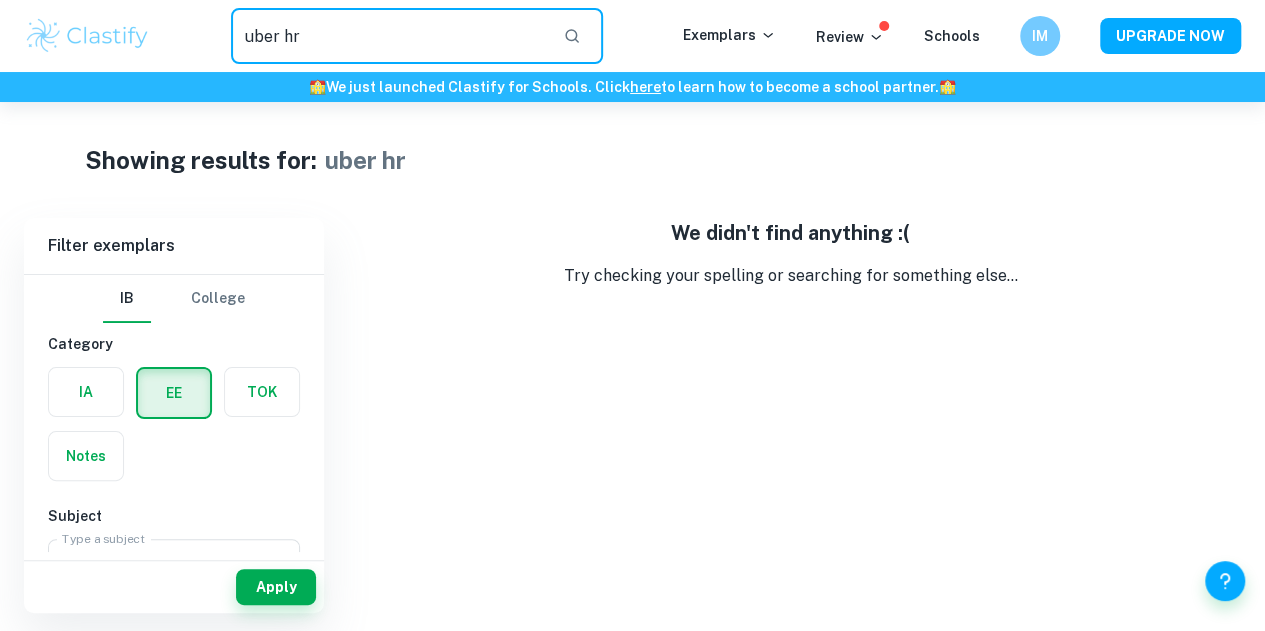 click on "uber hr" at bounding box center [389, 36] 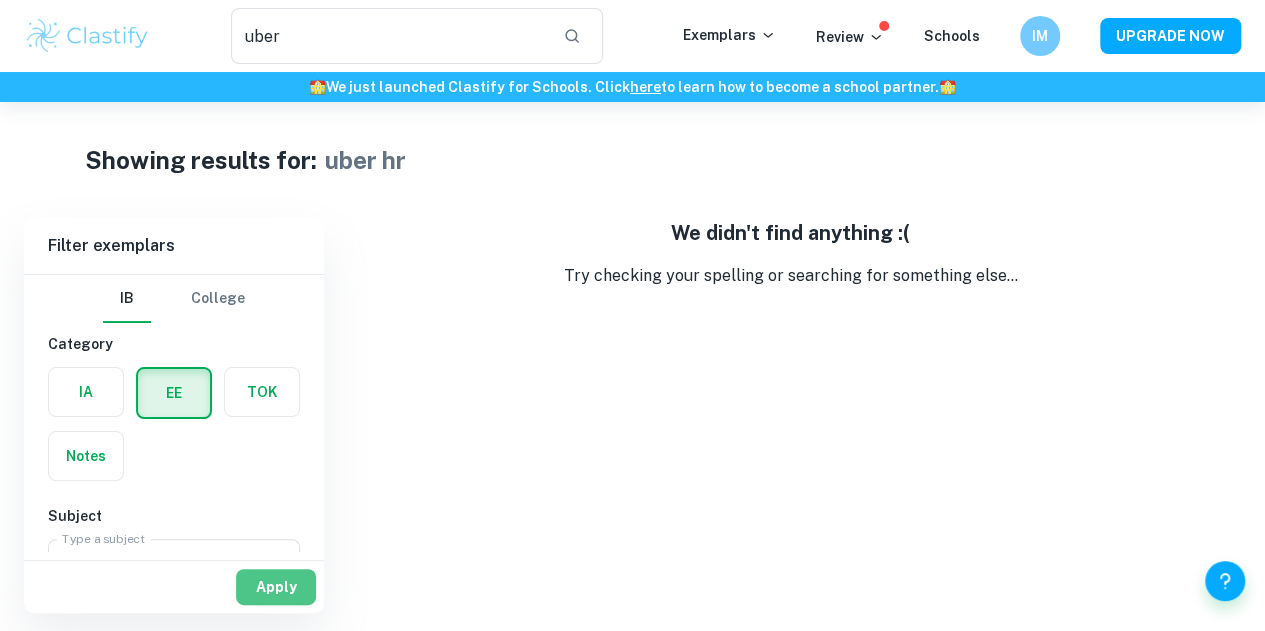 click on "Apply" at bounding box center [276, 587] 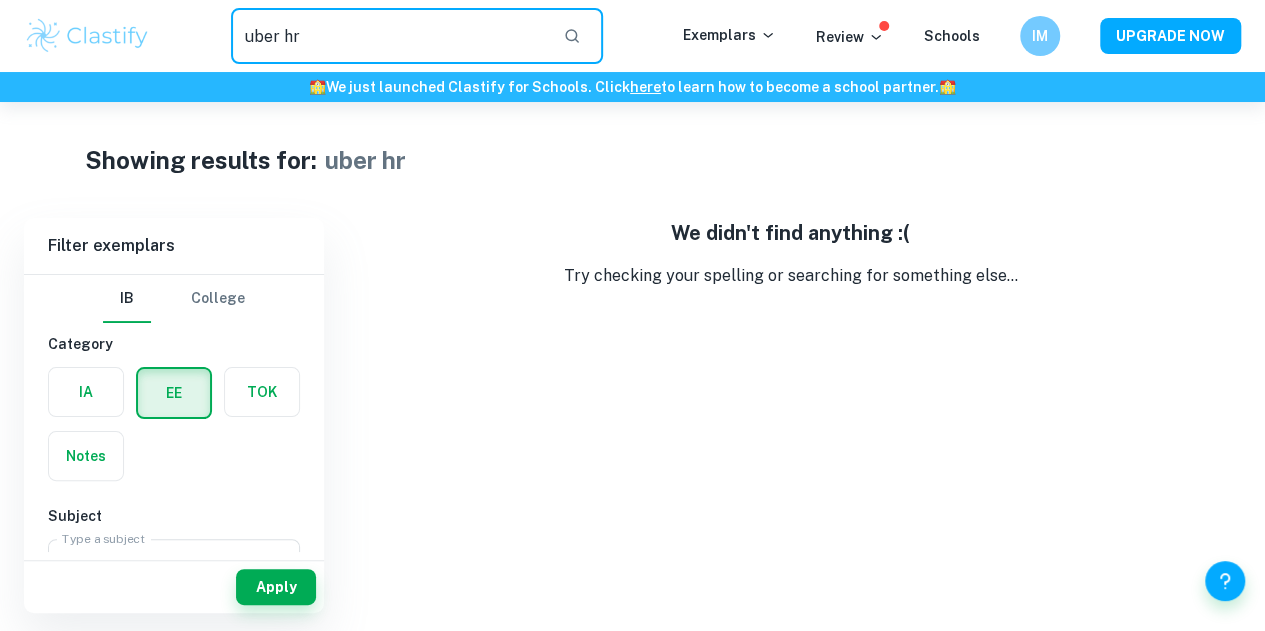 drag, startPoint x: 332, startPoint y: 25, endPoint x: 202, endPoint y: 38, distance: 130.64838 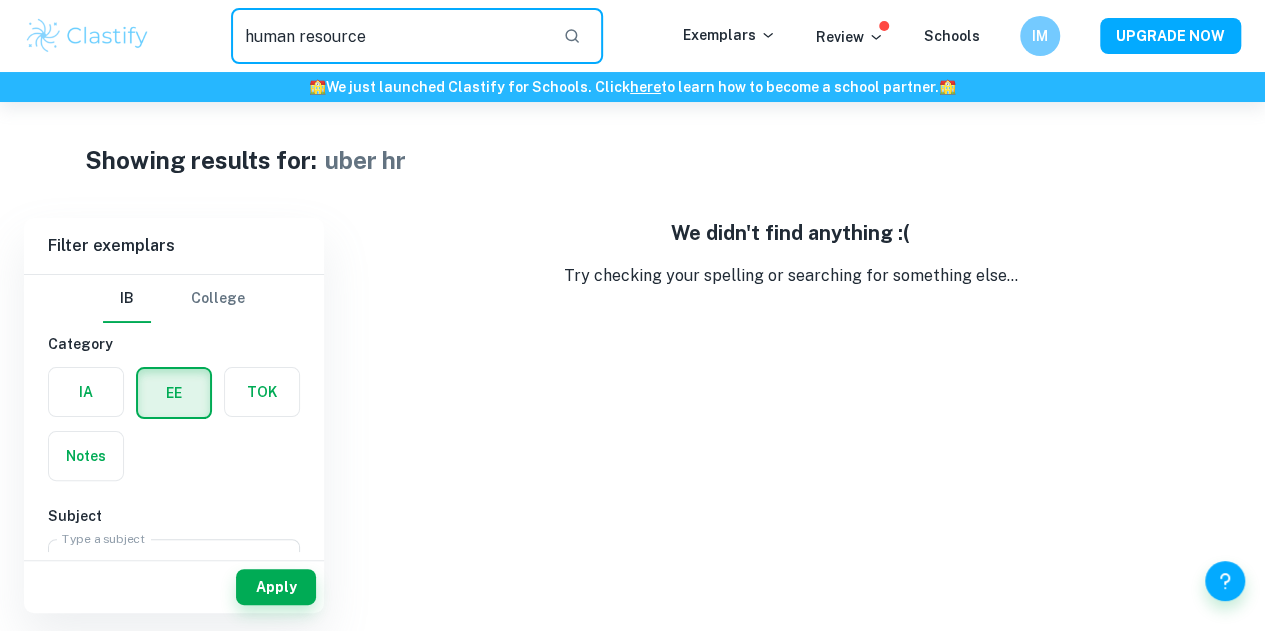 type on "human resource" 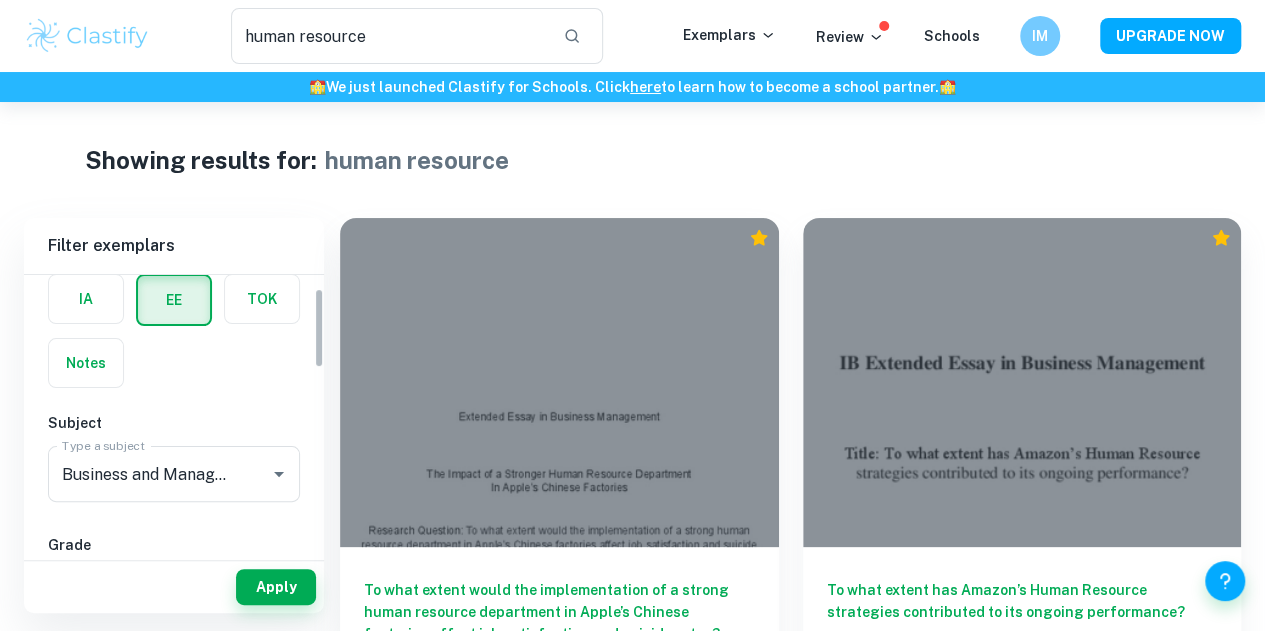 scroll, scrollTop: 116, scrollLeft: 0, axis: vertical 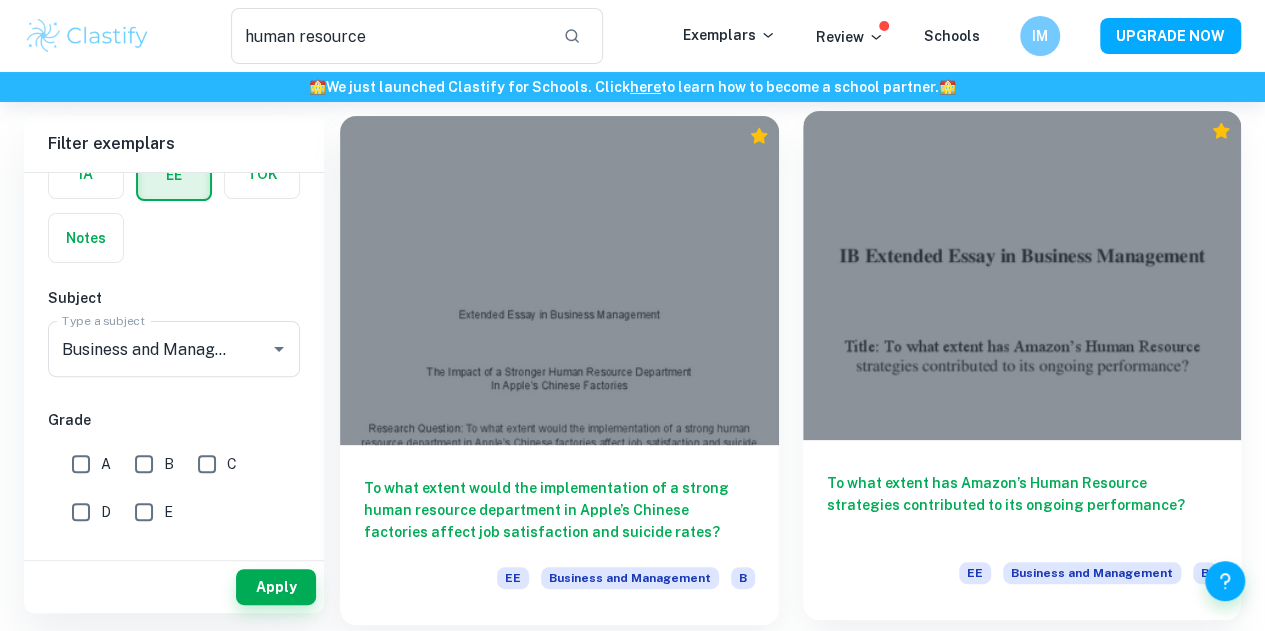 click at bounding box center [1022, 275] 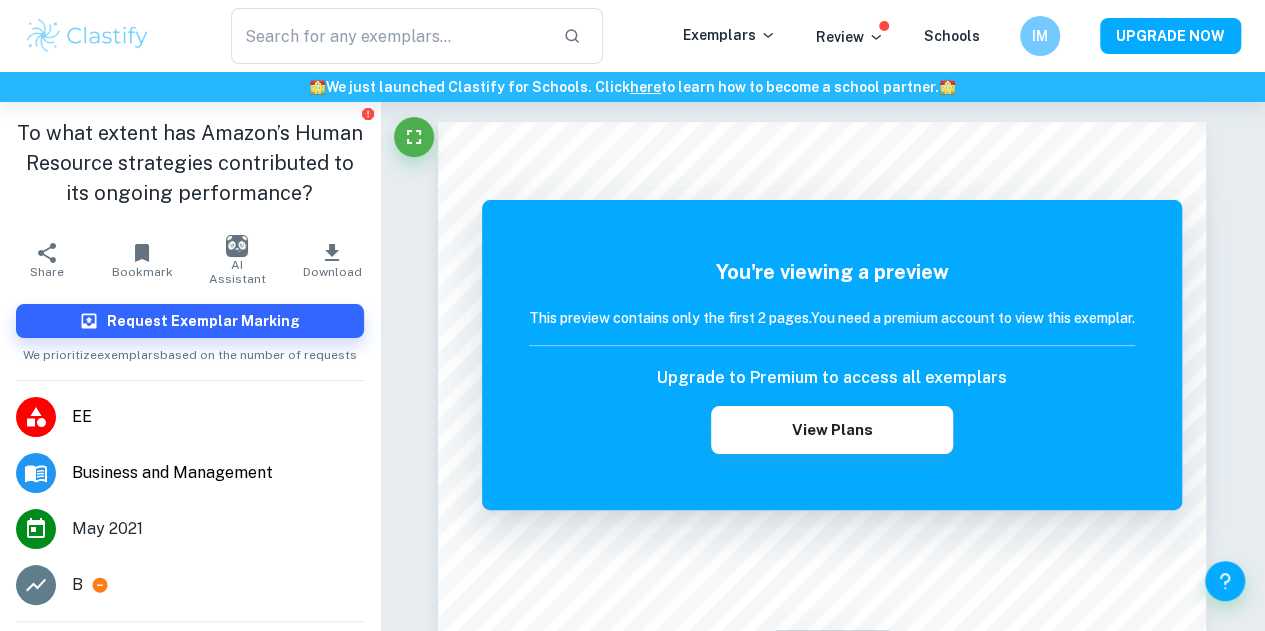 type on "human resource" 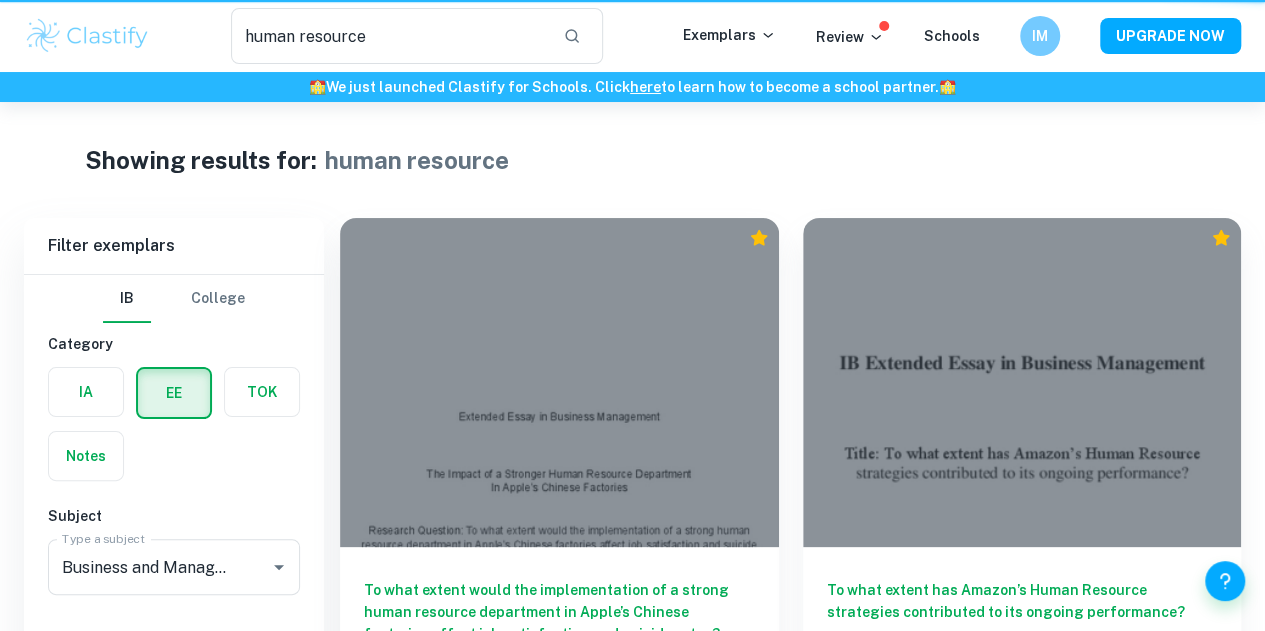 scroll, scrollTop: 102, scrollLeft: 0, axis: vertical 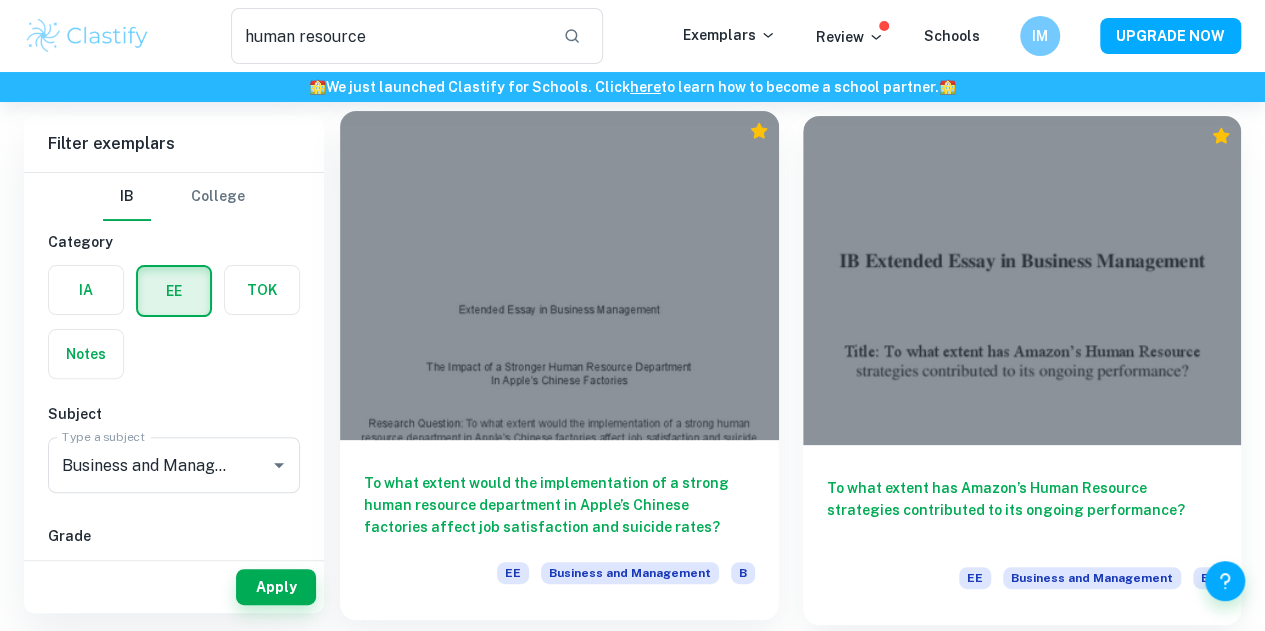 click at bounding box center (559, 275) 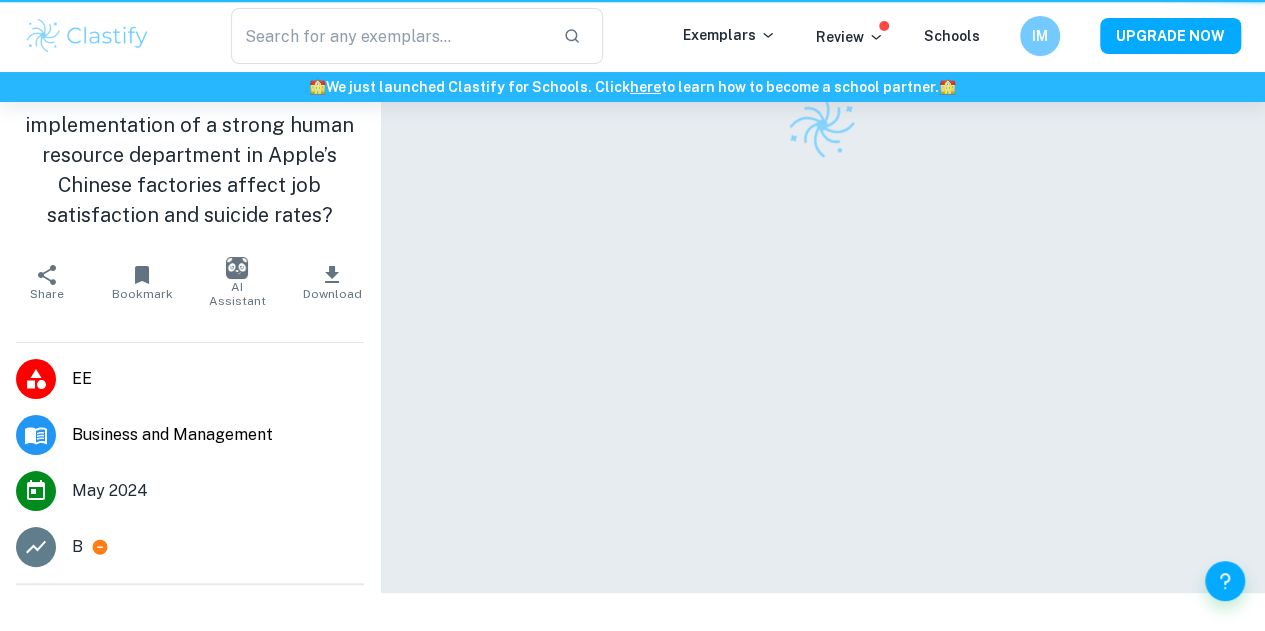 scroll, scrollTop: 0, scrollLeft: 0, axis: both 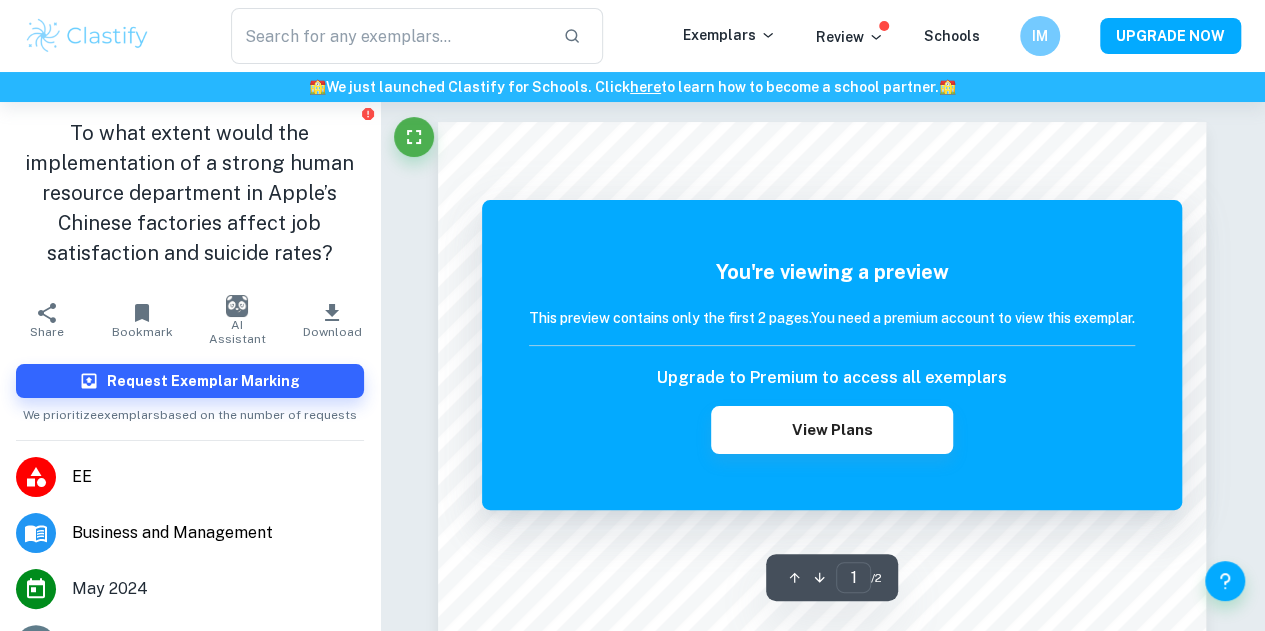 type on "human resource" 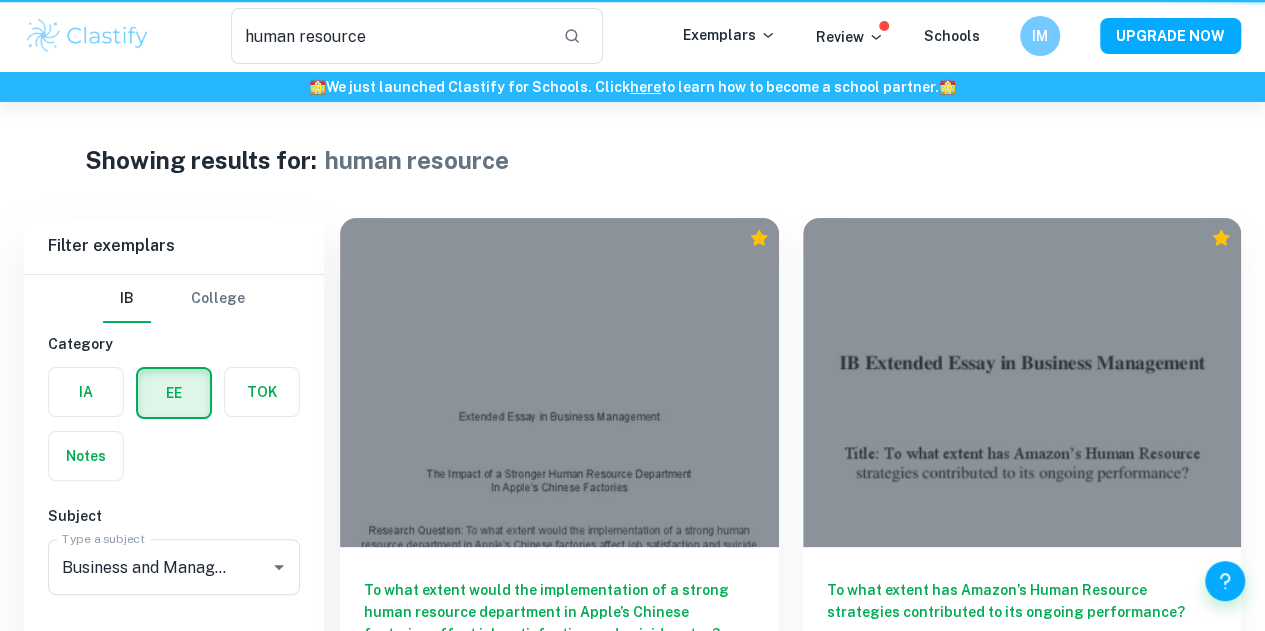 scroll, scrollTop: 102, scrollLeft: 0, axis: vertical 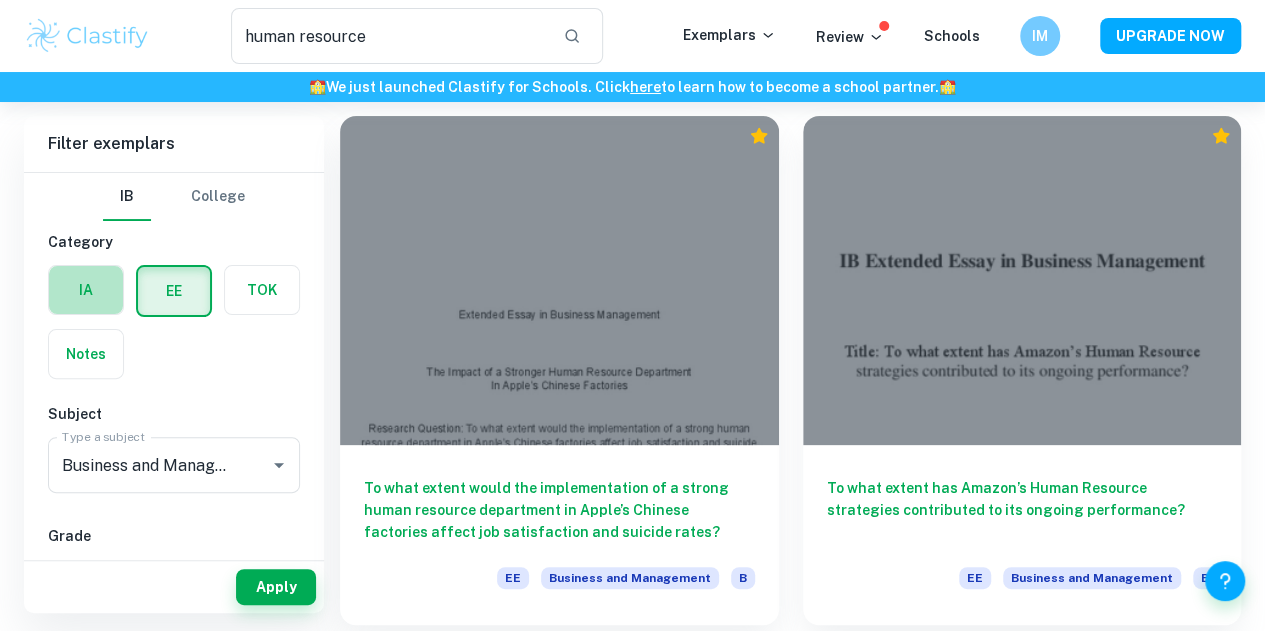 click at bounding box center [86, 290] 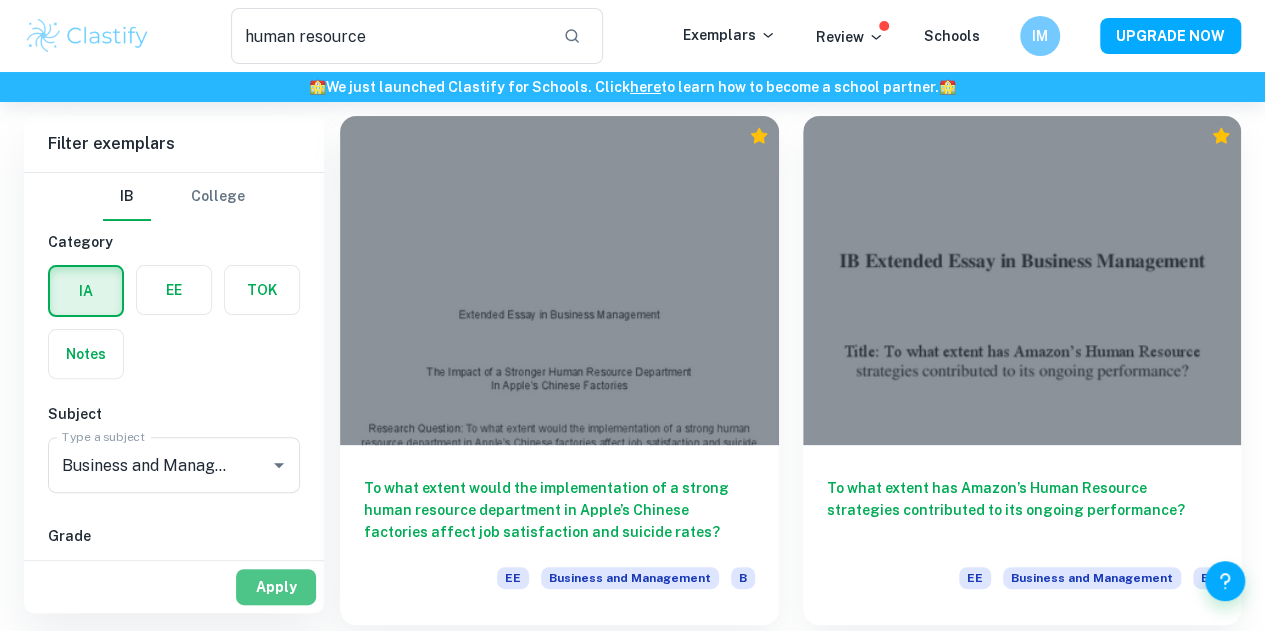 click on "Apply" at bounding box center [276, 587] 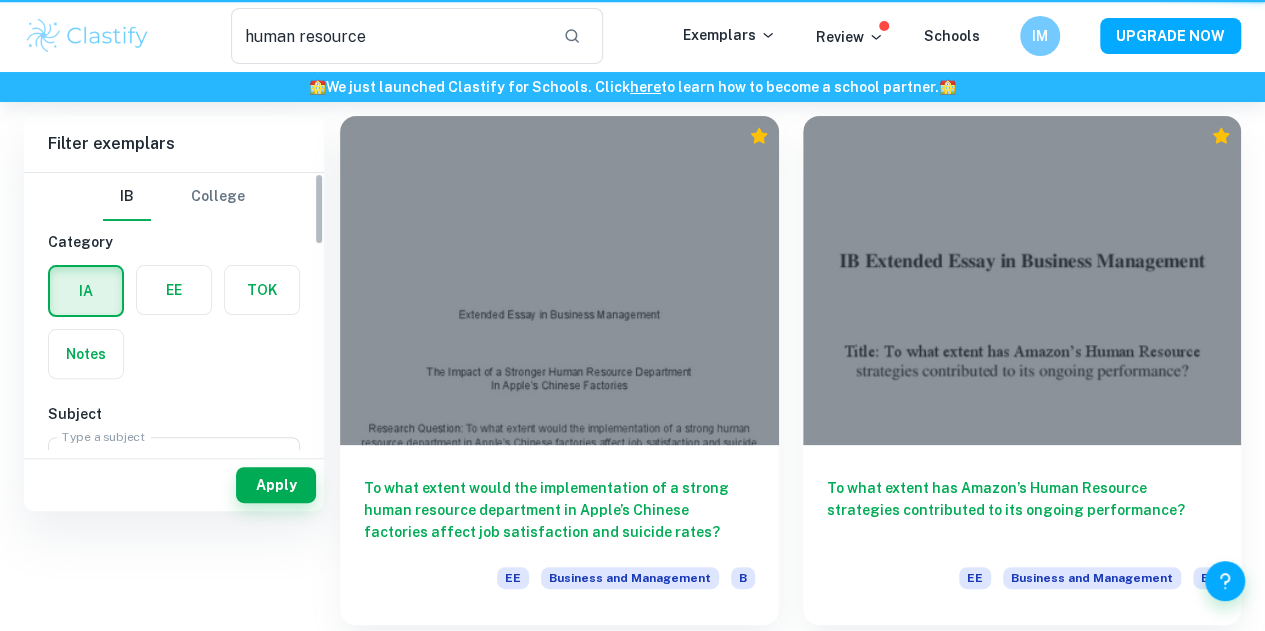 scroll, scrollTop: 0, scrollLeft: 0, axis: both 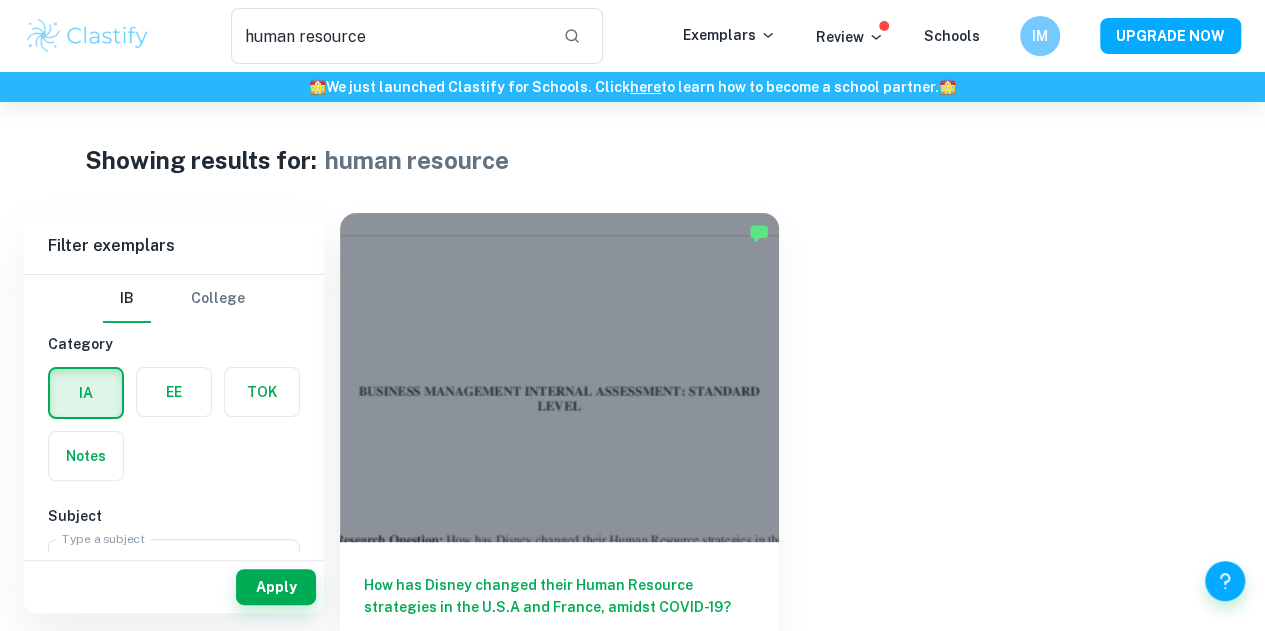 click on "How has Disney changed their Human Resource strategies in the [COUNTRY] and [COUNTRY], amidst COVID-19? IA Business and Management SL 6" at bounding box center [559, 632] 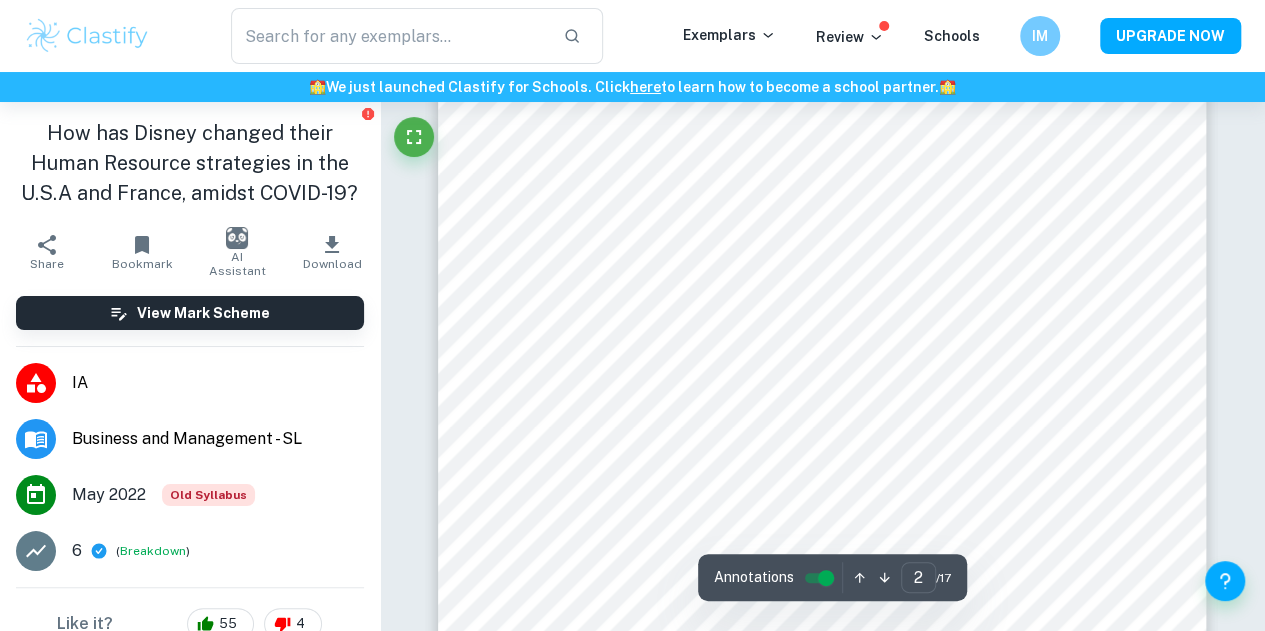scroll, scrollTop: 1665, scrollLeft: 0, axis: vertical 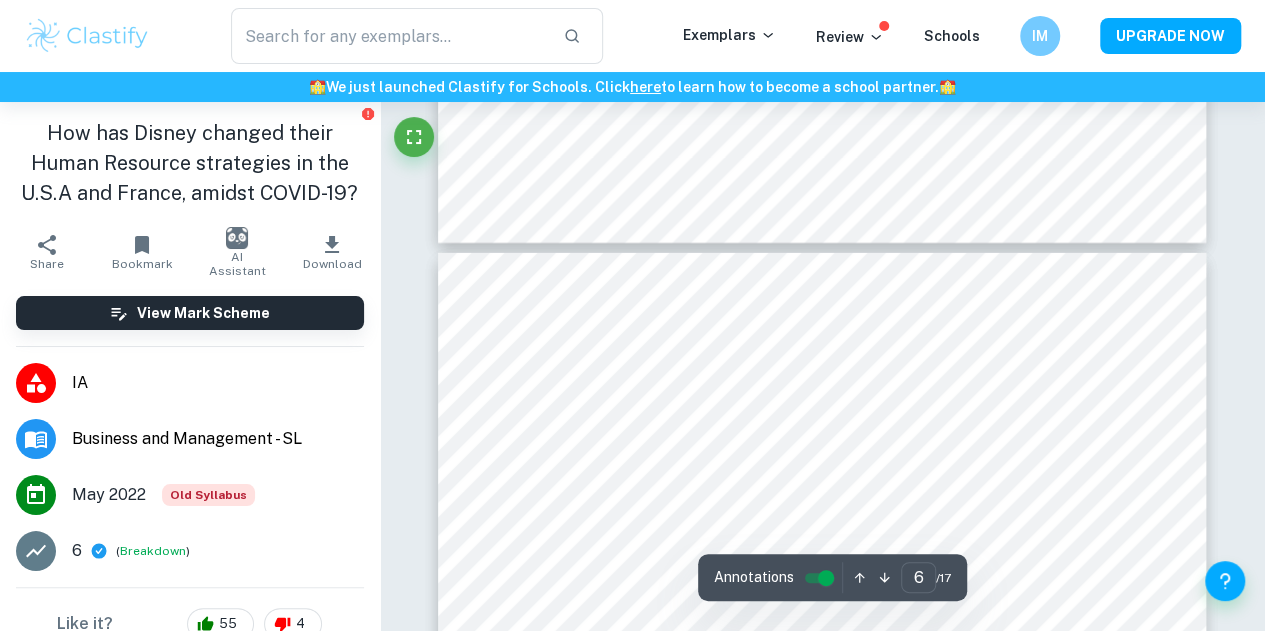 type on "7" 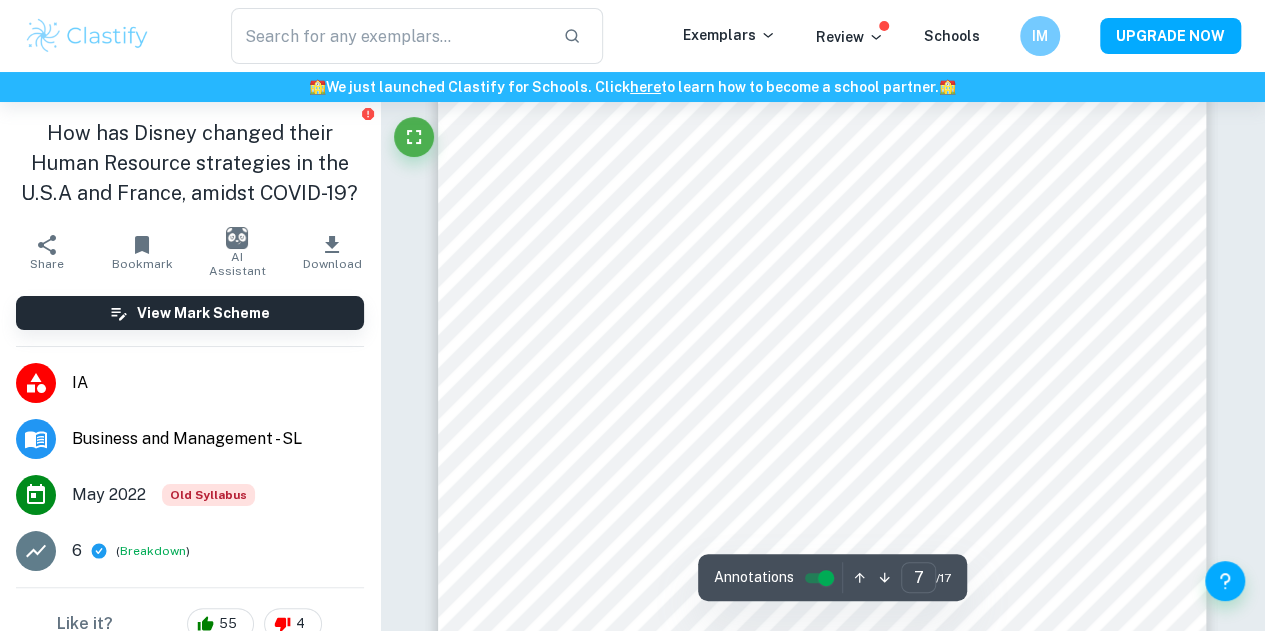 scroll, scrollTop: 7175, scrollLeft: 0, axis: vertical 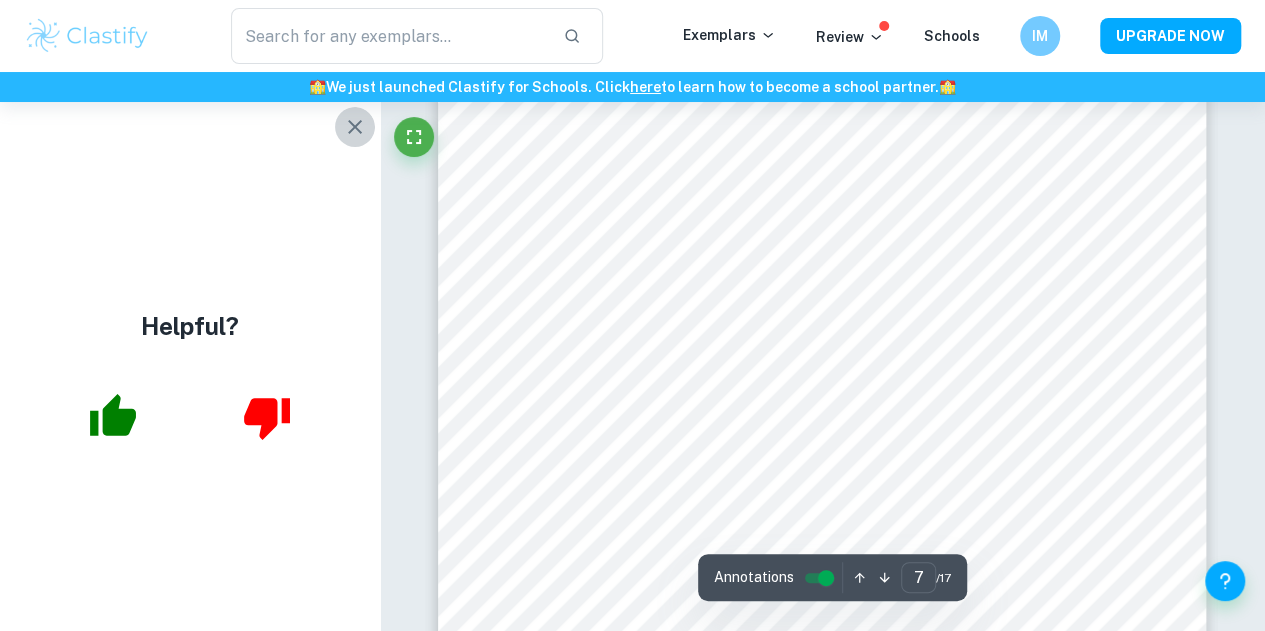 click 